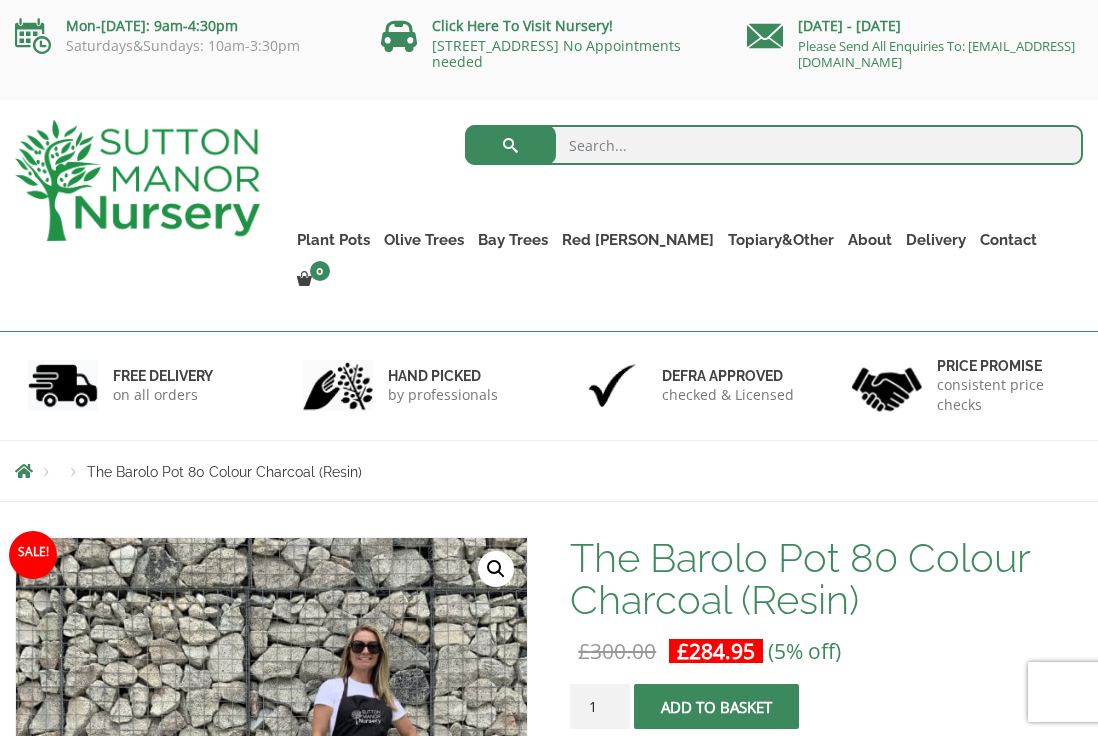 scroll, scrollTop: 44, scrollLeft: 0, axis: vertical 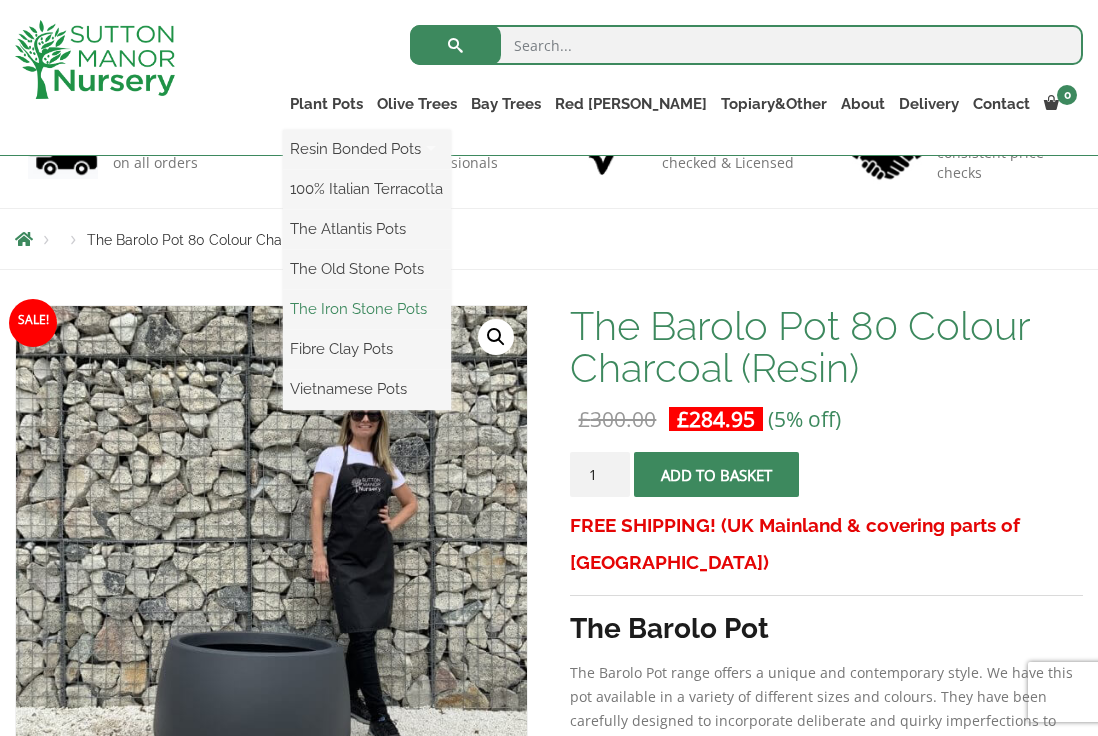 click on "The Iron Stone Pots" at bounding box center (367, 309) 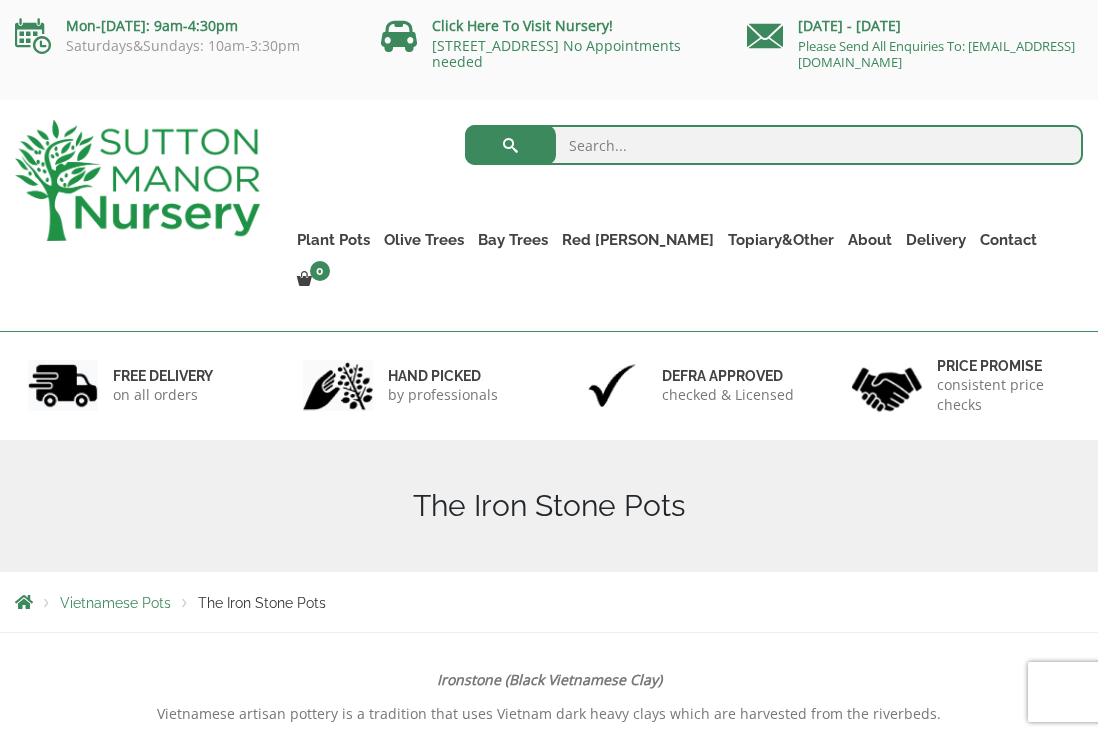 scroll, scrollTop: 0, scrollLeft: 0, axis: both 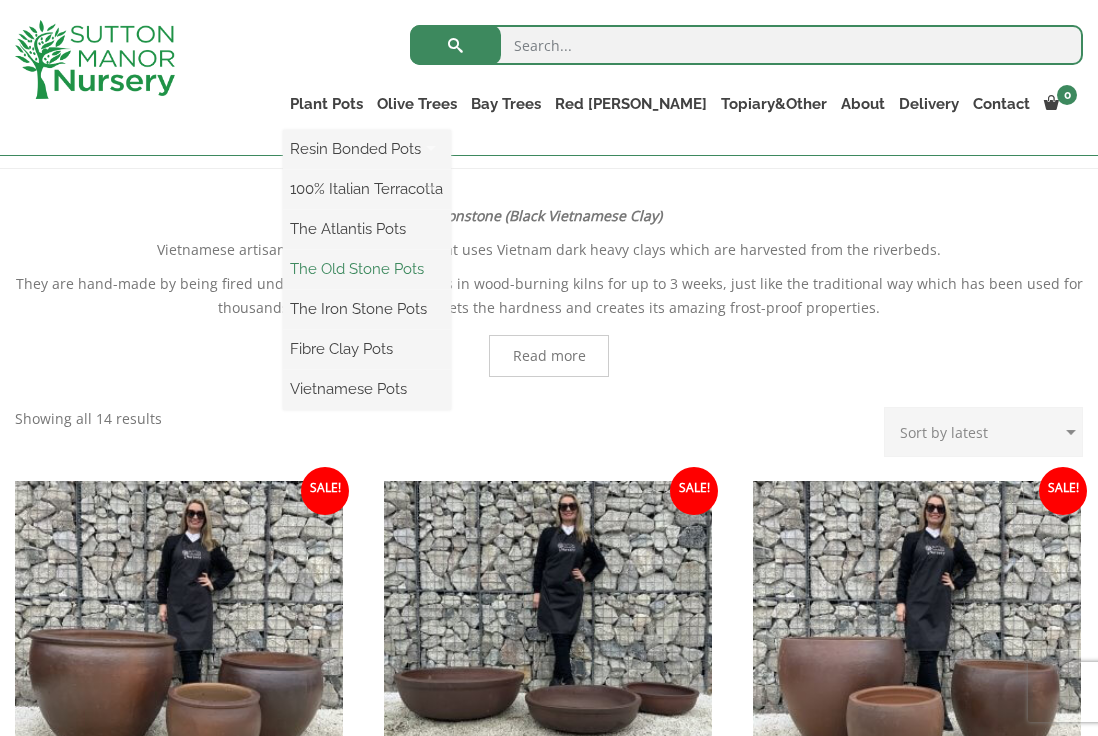 click on "The Old Stone Pots" at bounding box center [367, 269] 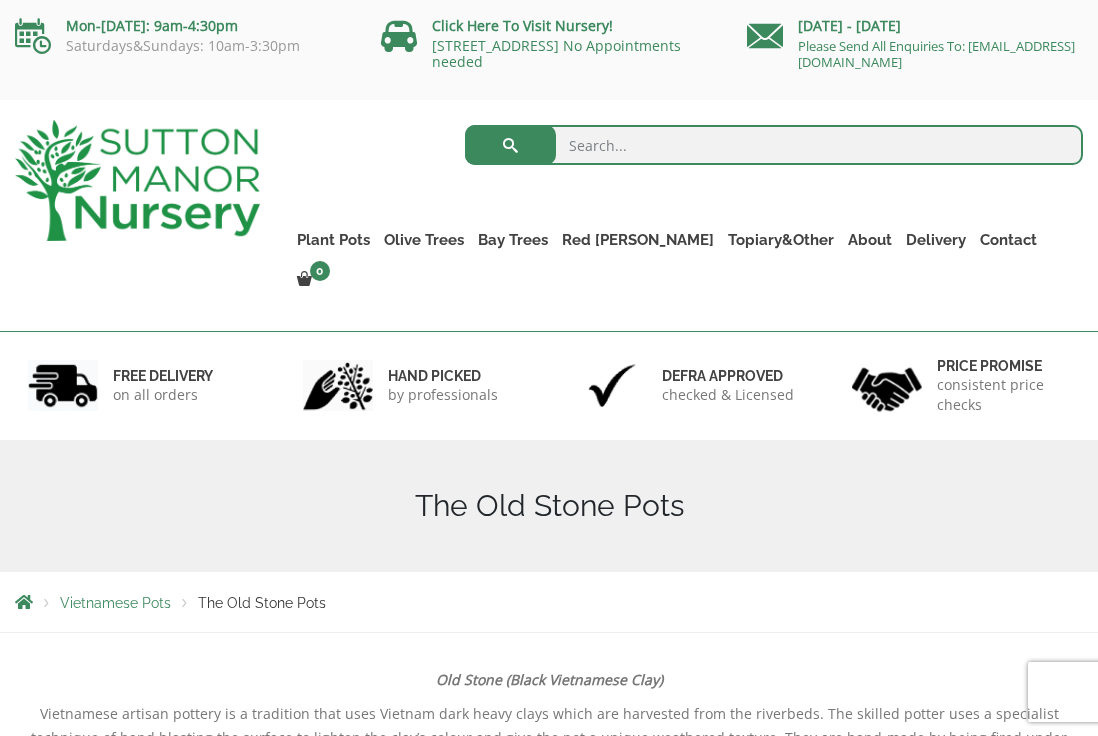 scroll, scrollTop: 159, scrollLeft: 0, axis: vertical 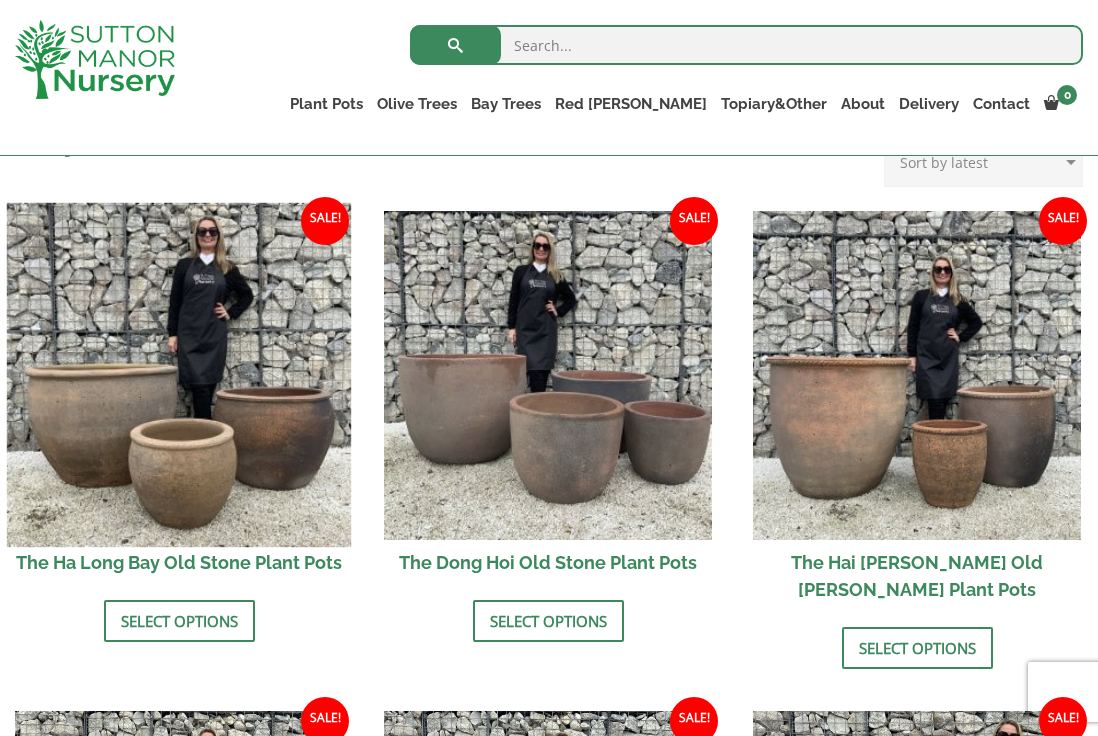 click at bounding box center [179, 375] 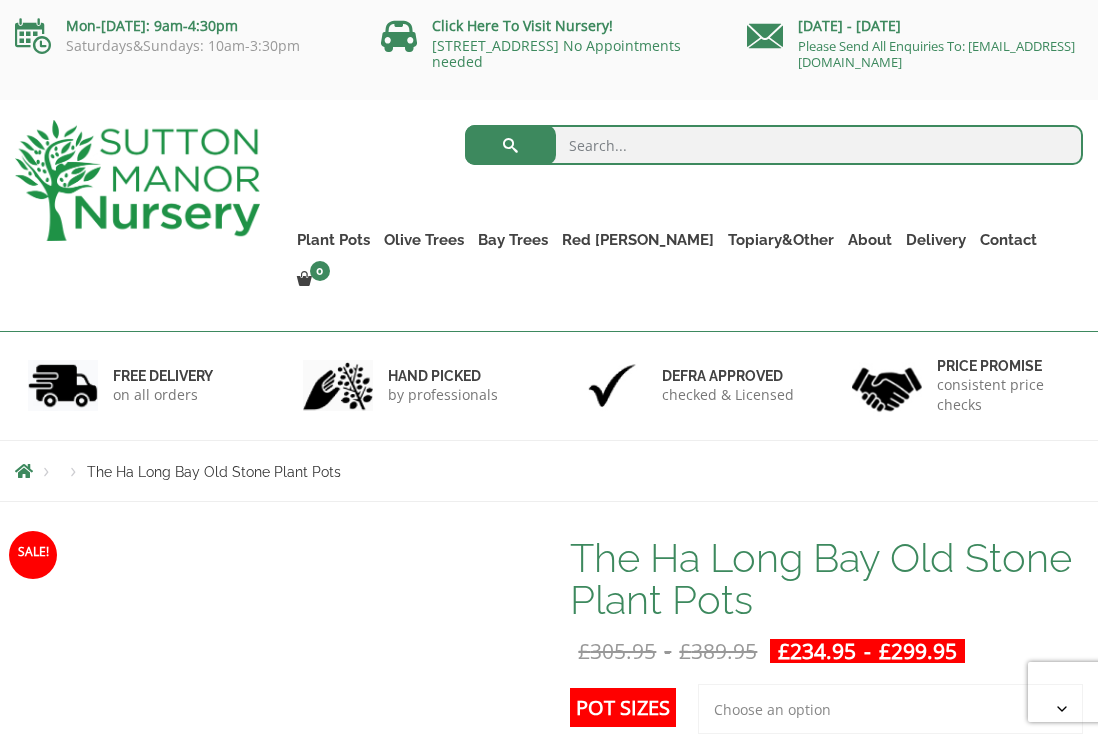 scroll, scrollTop: 0, scrollLeft: 0, axis: both 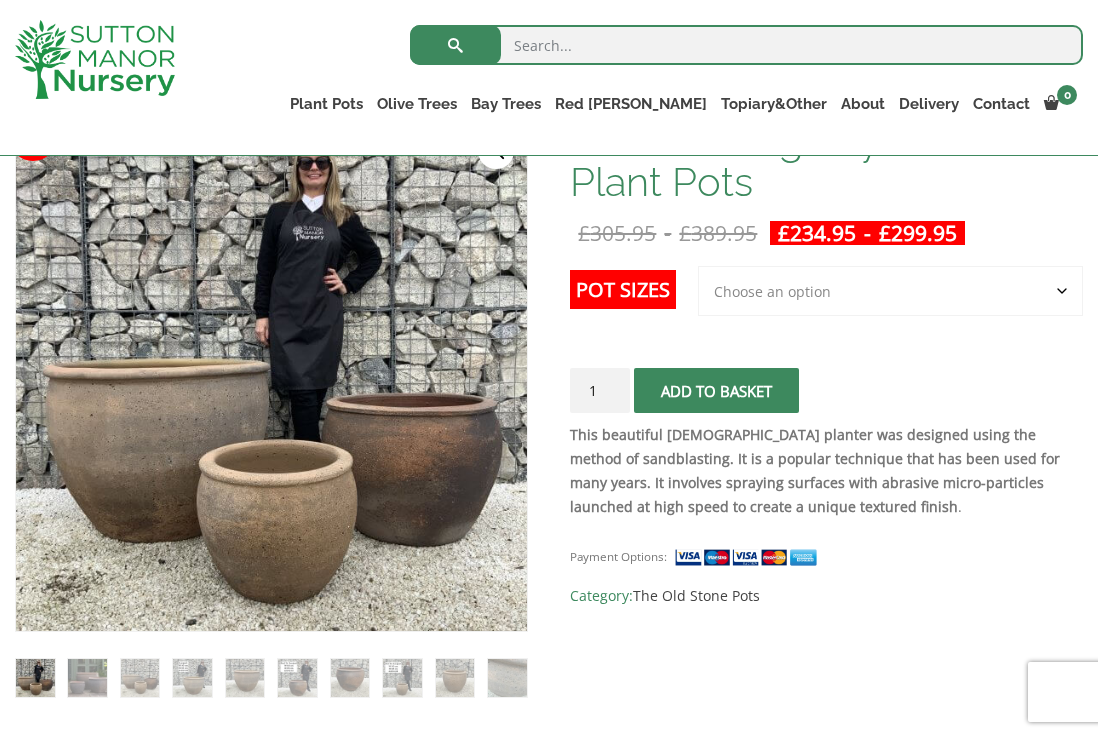 click on "Choose an option 3rd to Largest Pot In The Picture 2nd to Largest Pot In The Picture" 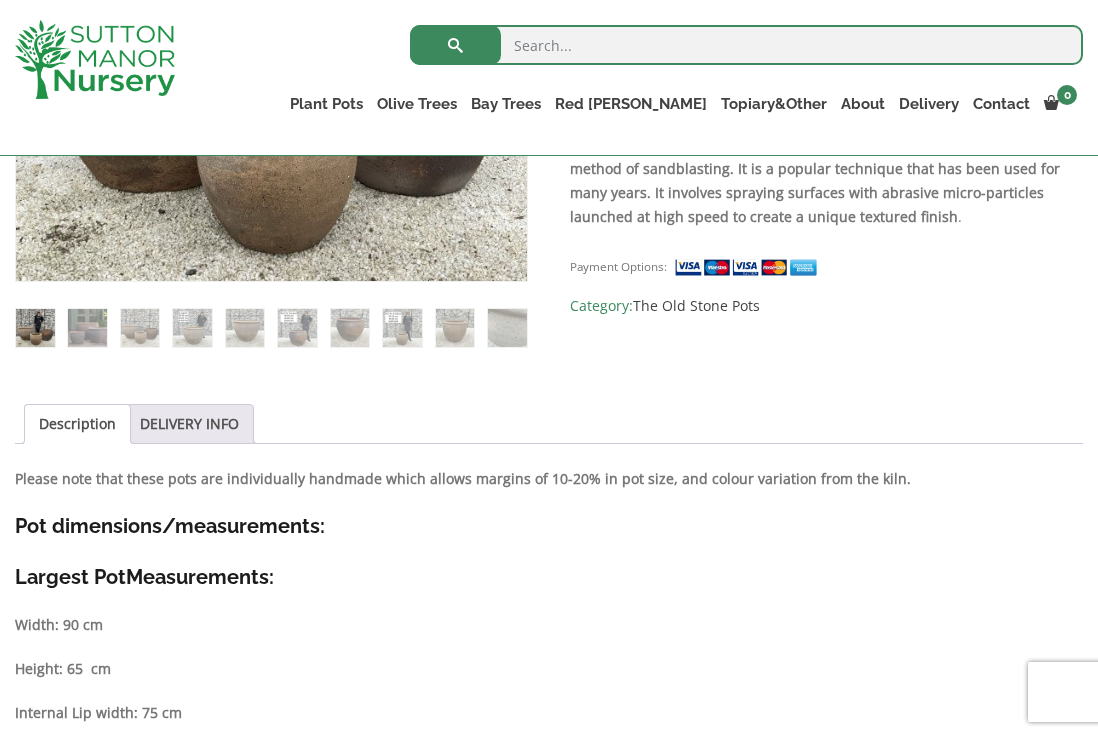 scroll, scrollTop: 718, scrollLeft: 0, axis: vertical 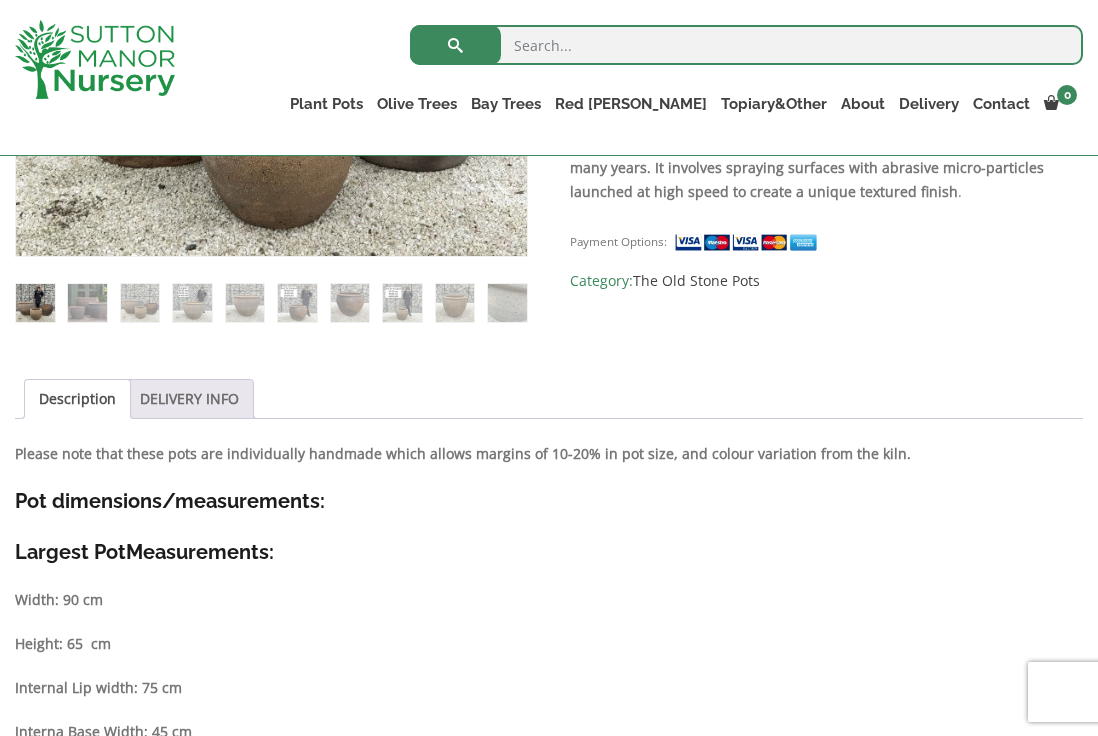 click on "DELIVERY INFO" at bounding box center [189, 399] 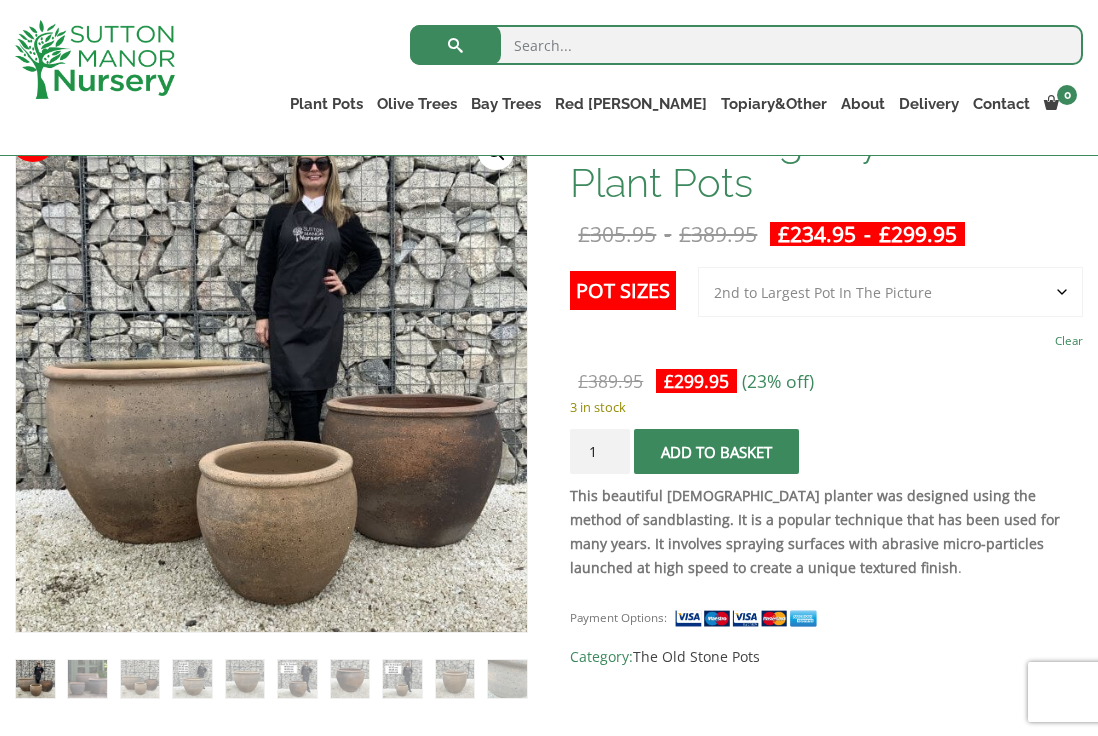 scroll, scrollTop: 343, scrollLeft: 0, axis: vertical 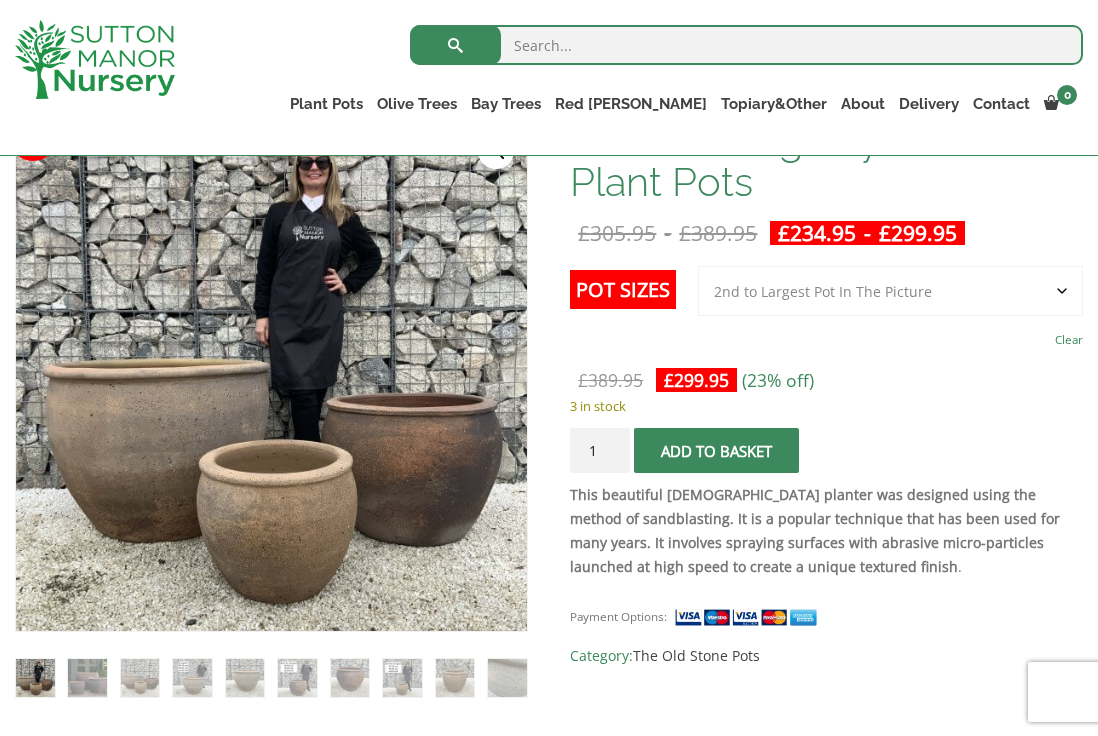 click on "Choose an option 3rd to Largest Pot In The Picture 2nd to Largest Pot In The Picture" 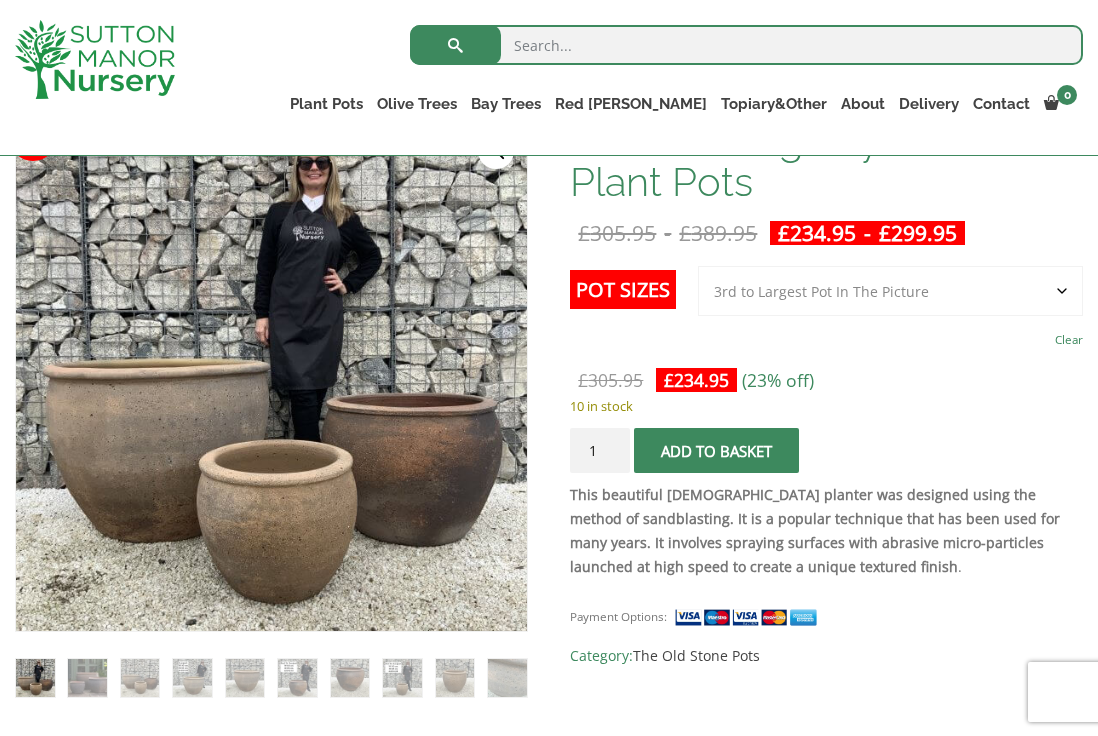 click on "Choose an option 3rd to Largest Pot In The Picture 2nd to Largest Pot In The Picture" 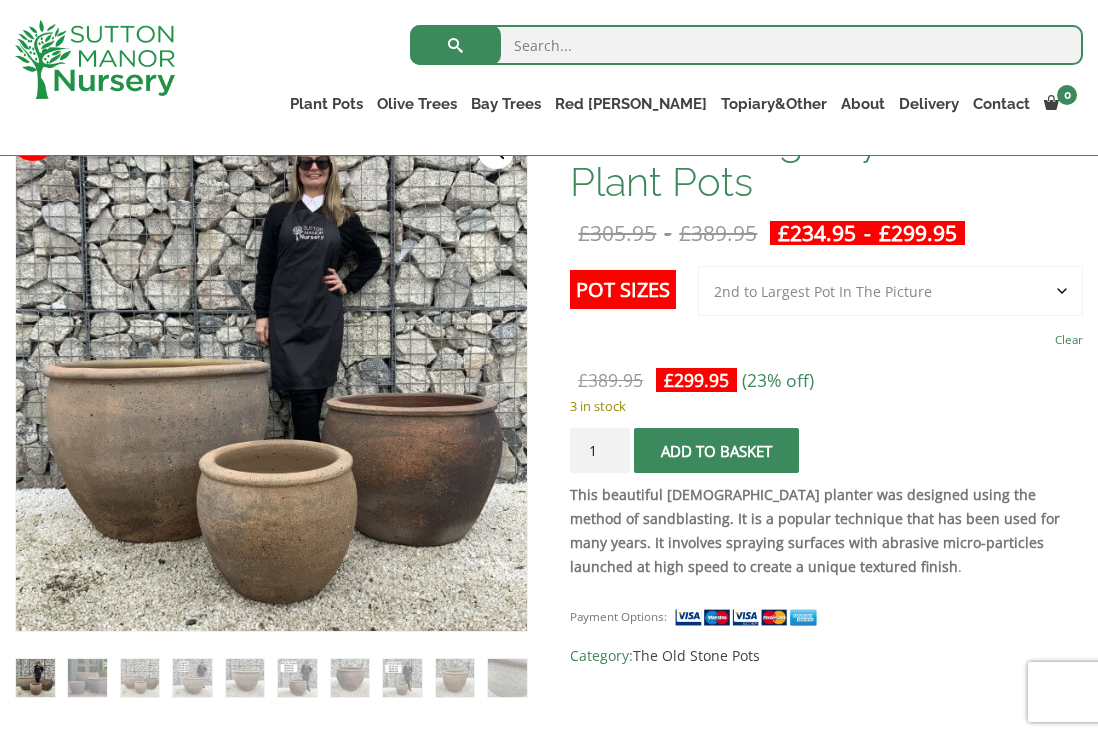 click on "Add to basket" 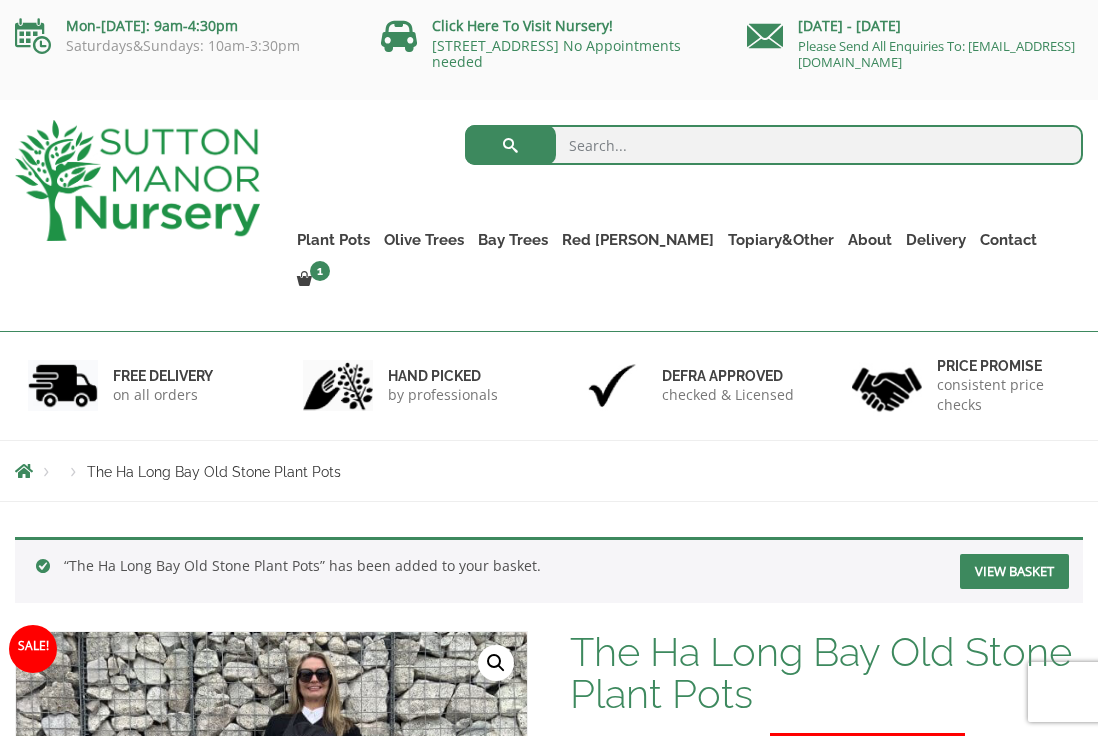 scroll, scrollTop: 0, scrollLeft: 0, axis: both 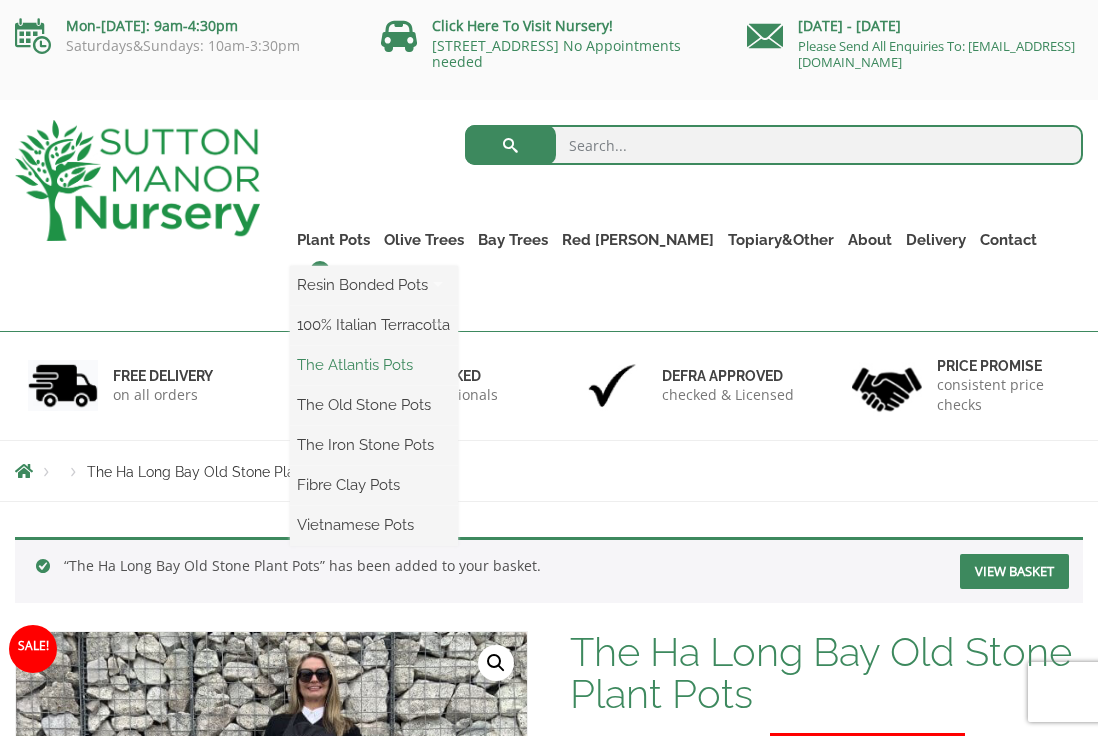 click on "The Atlantis Pots" at bounding box center (374, 365) 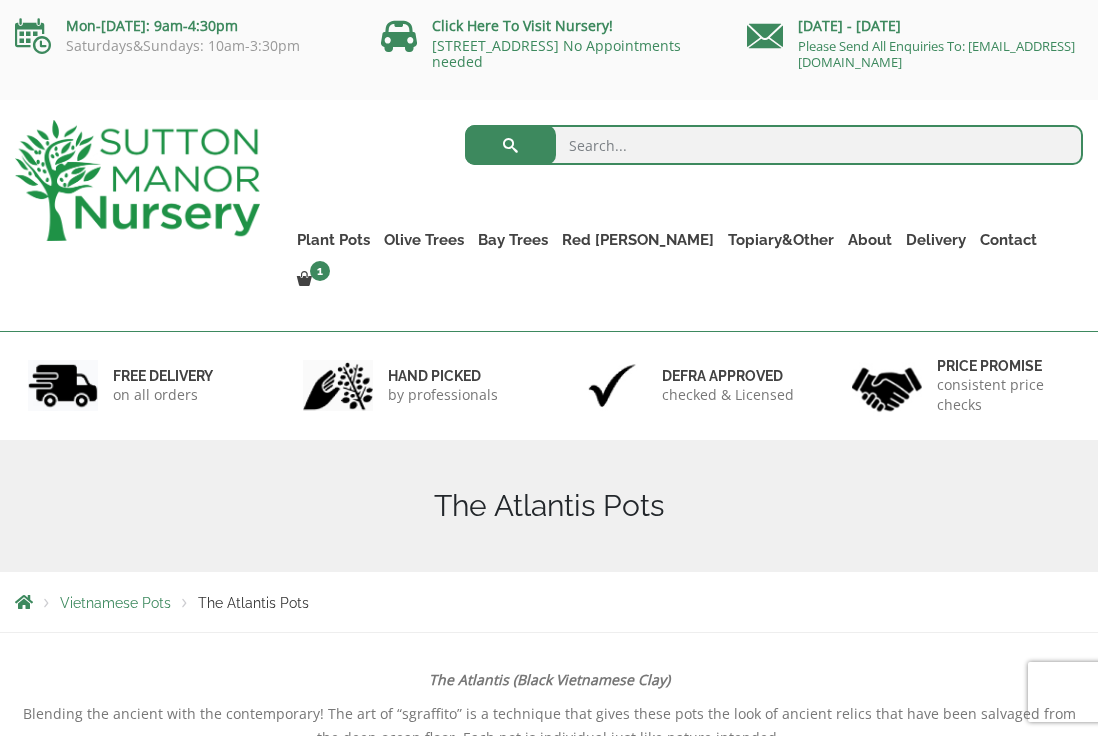 scroll, scrollTop: 0, scrollLeft: 0, axis: both 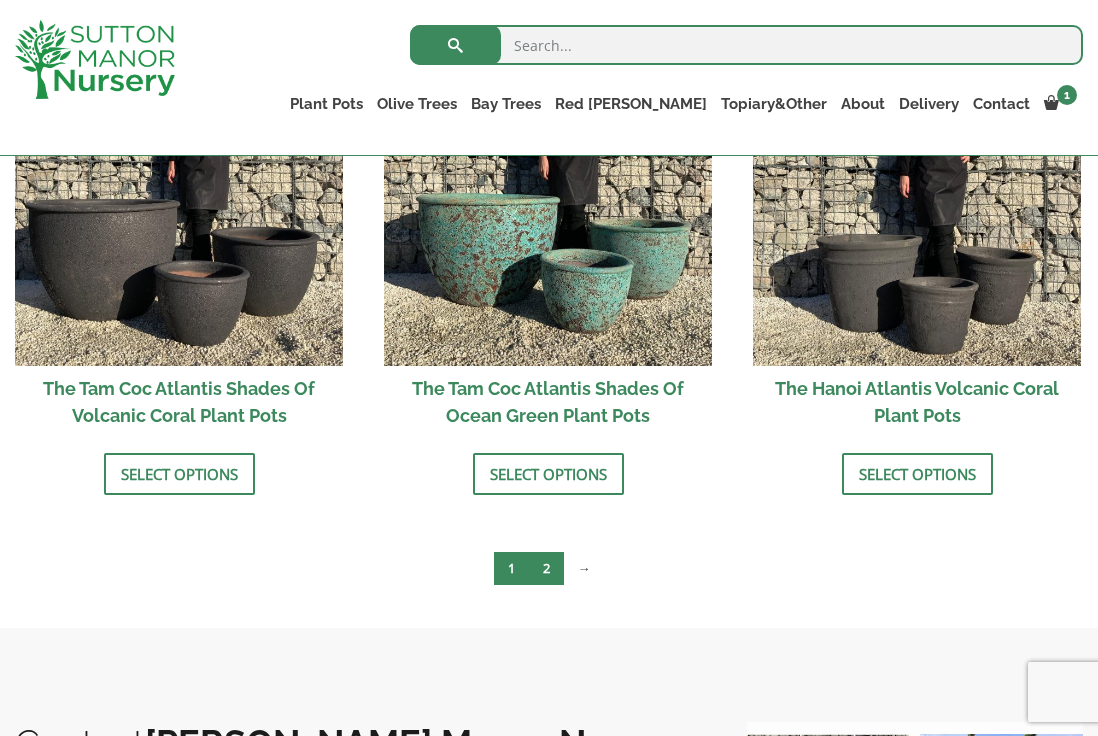 click on "2" at bounding box center (546, 568) 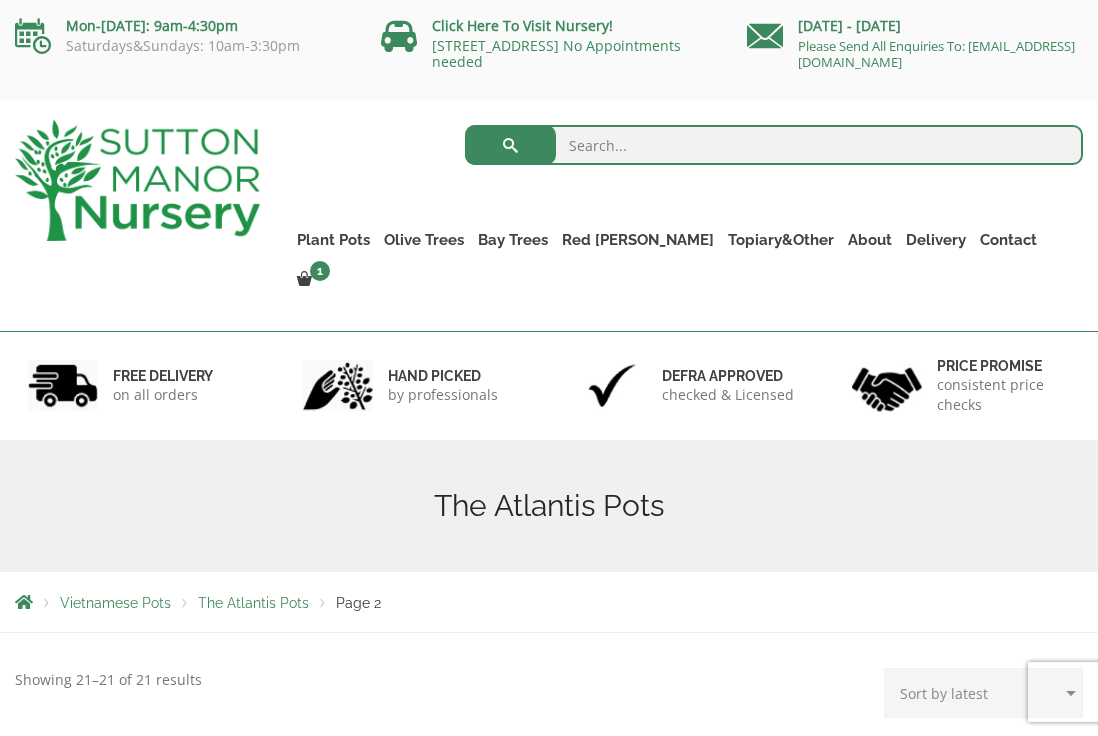 scroll, scrollTop: 51, scrollLeft: 0, axis: vertical 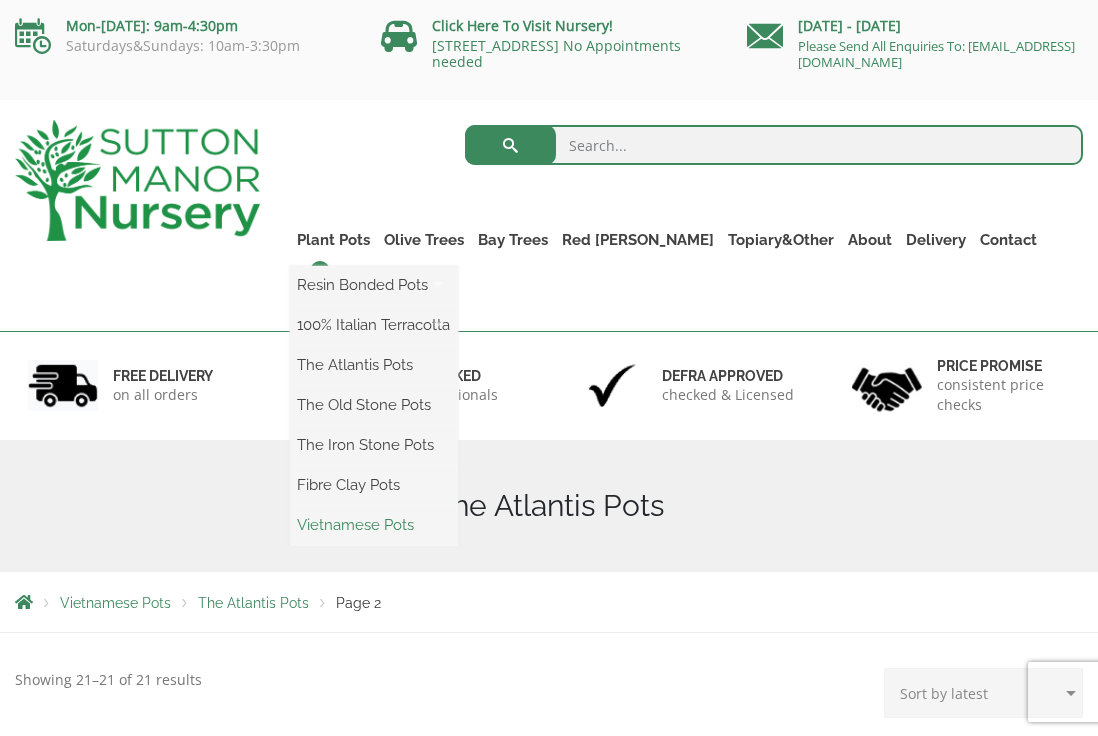 click on "Vietnamese Pots" at bounding box center [374, 525] 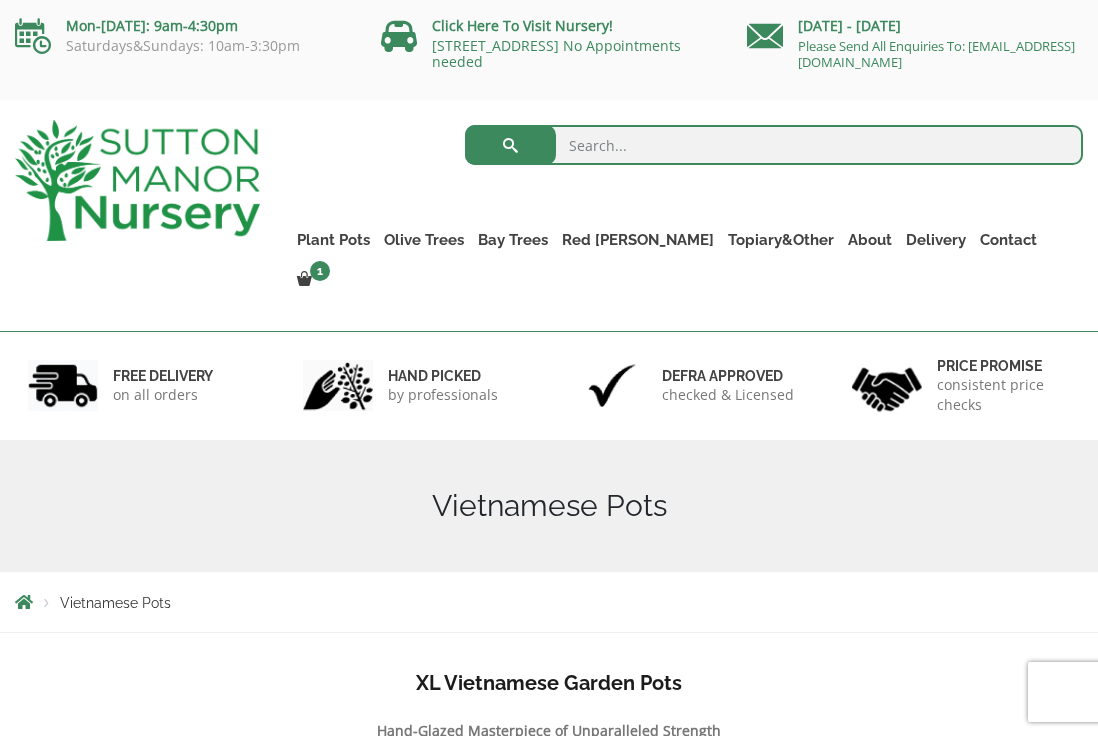 scroll, scrollTop: 0, scrollLeft: 0, axis: both 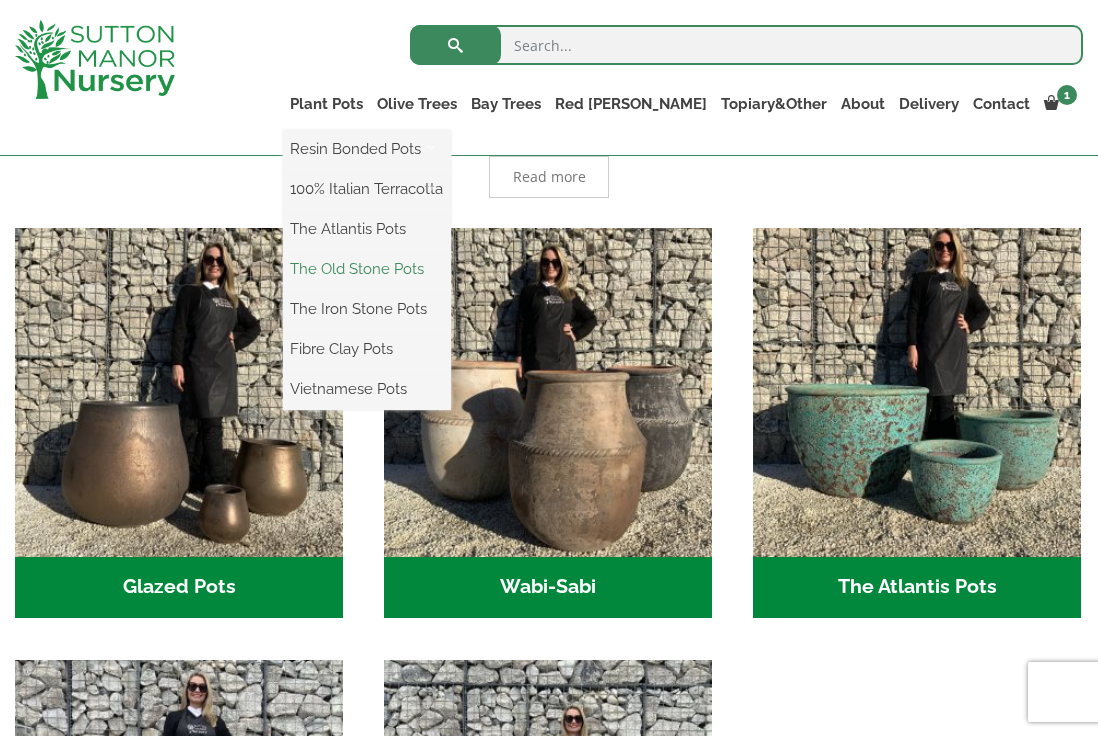 click on "The Old Stone Pots" at bounding box center [367, 269] 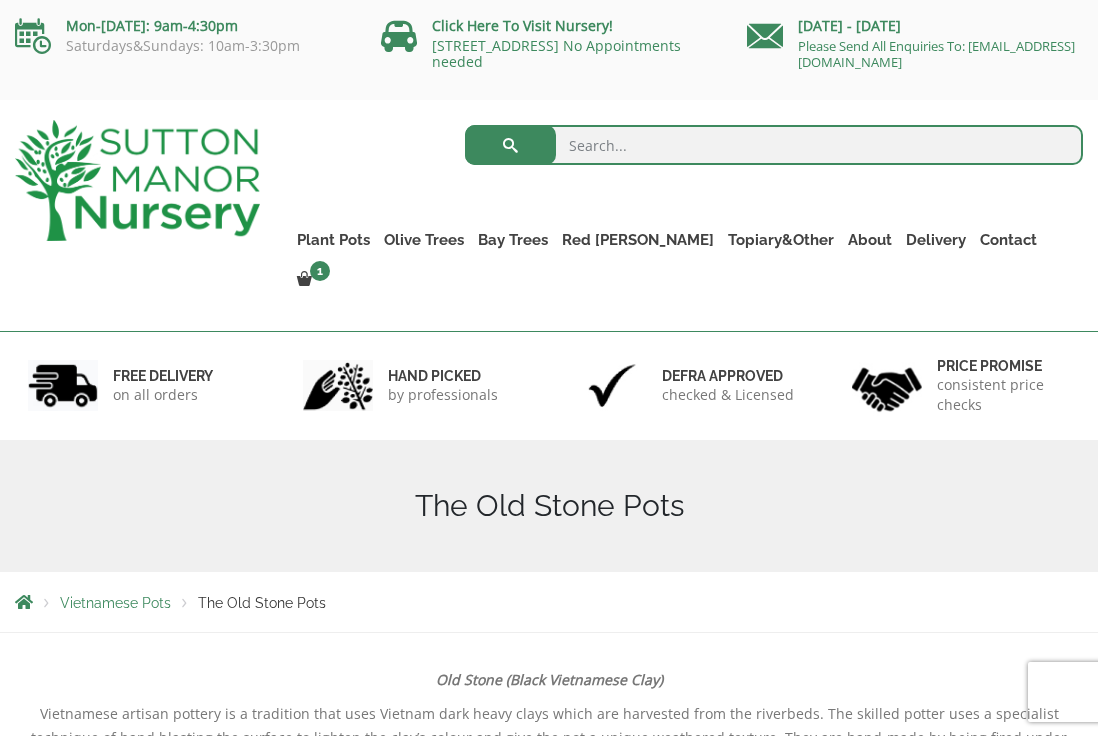 scroll, scrollTop: 83, scrollLeft: 0, axis: vertical 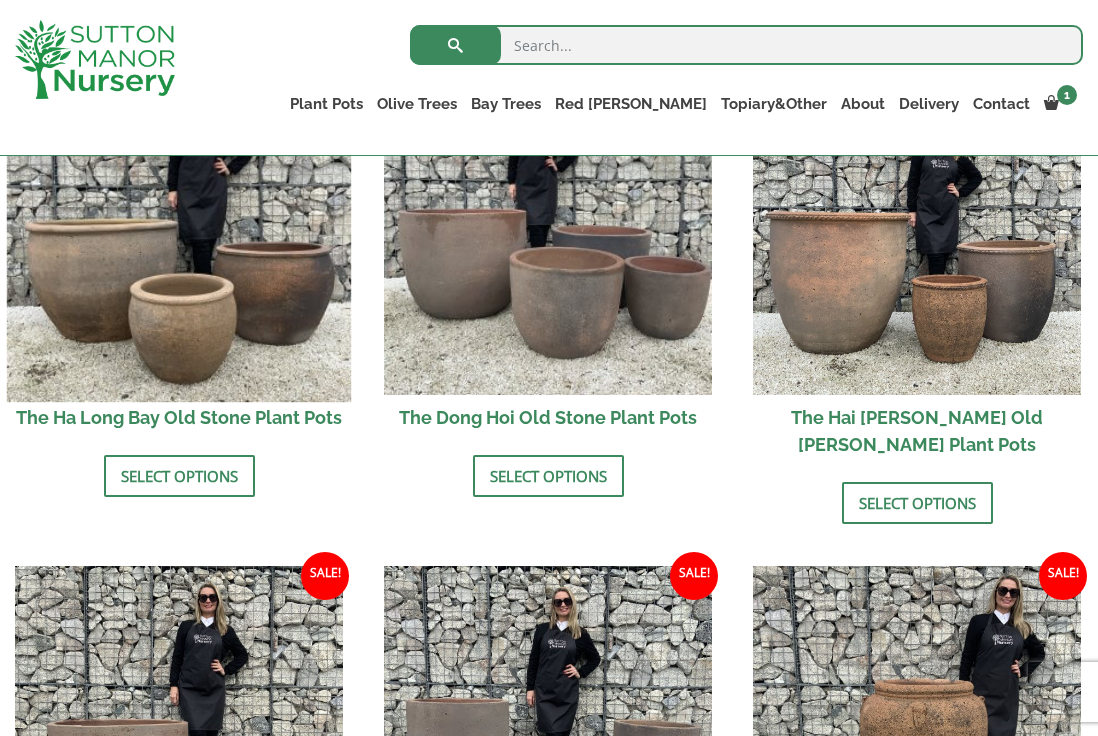 click at bounding box center [179, 230] 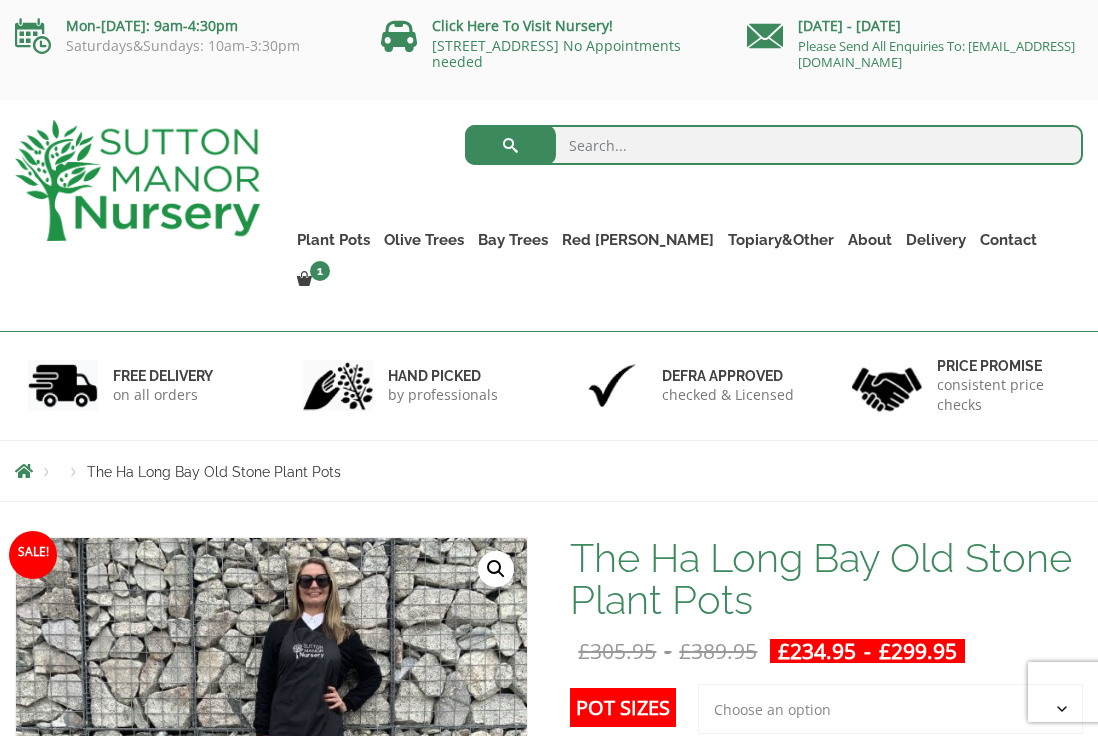 scroll, scrollTop: 0, scrollLeft: 0, axis: both 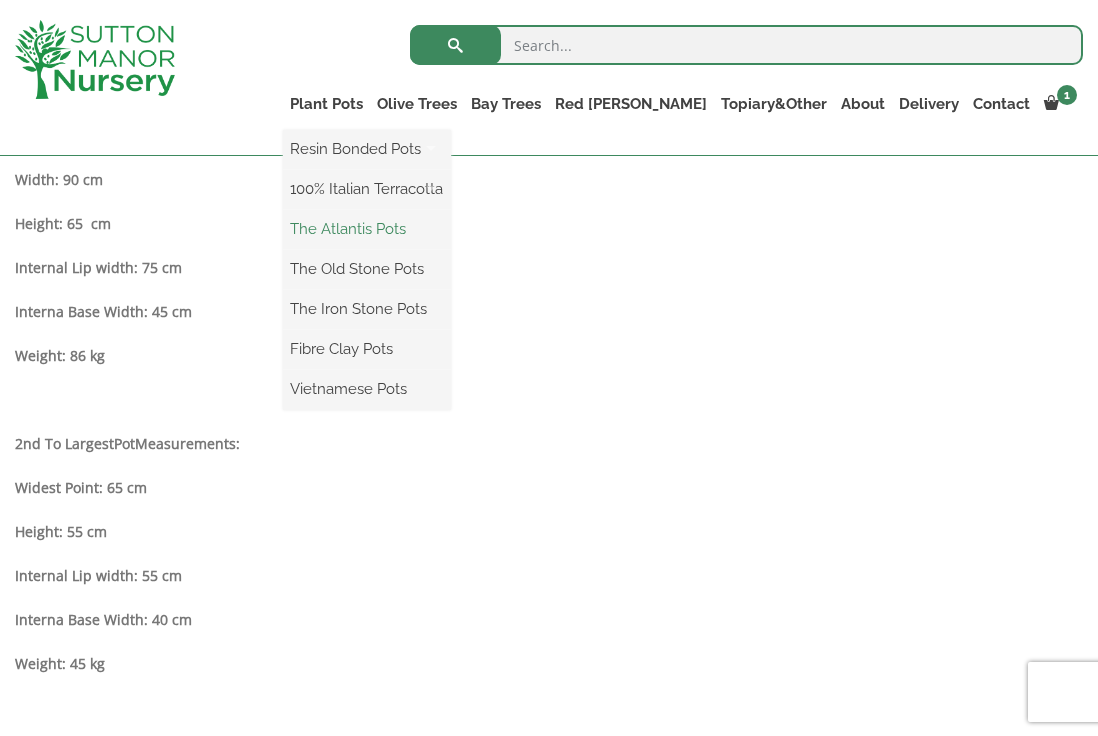 click on "The Atlantis Pots" at bounding box center (367, 229) 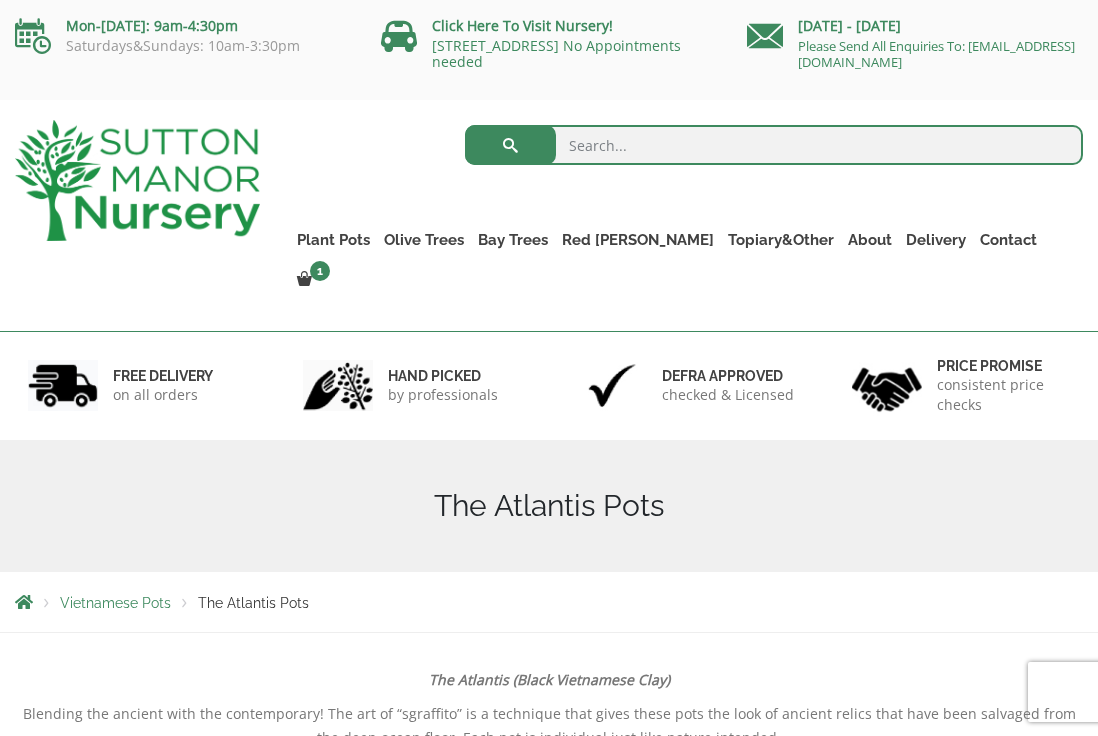 scroll, scrollTop: 0, scrollLeft: 0, axis: both 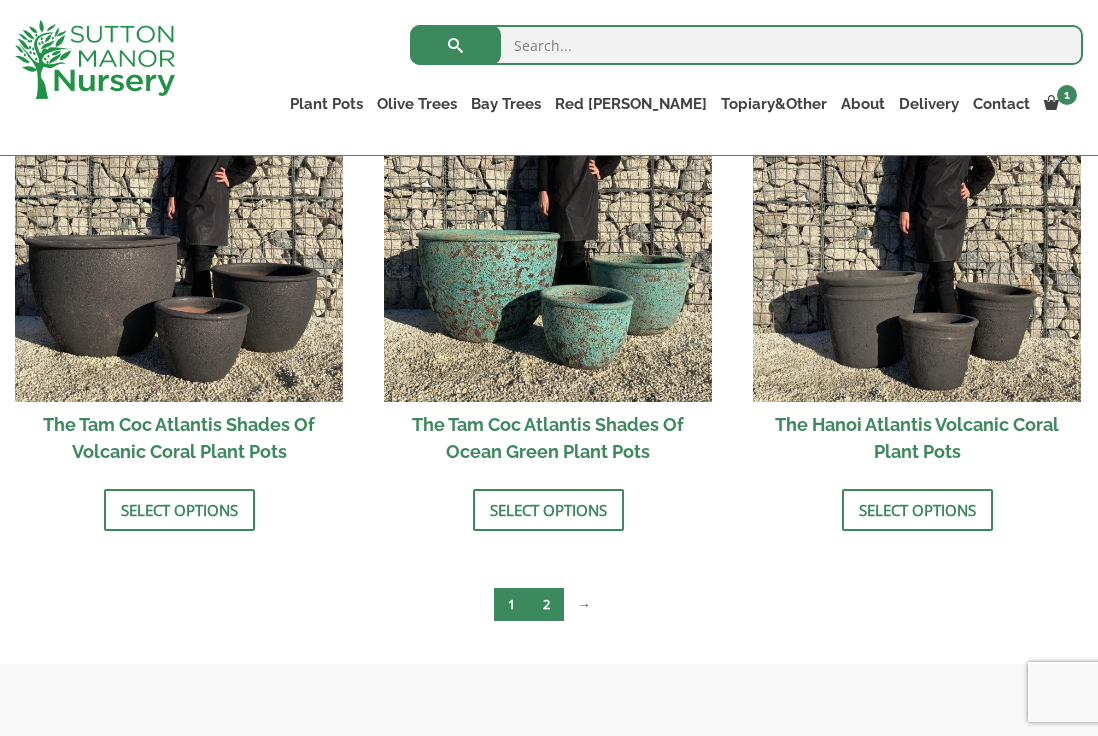 click on "2" at bounding box center (546, 604) 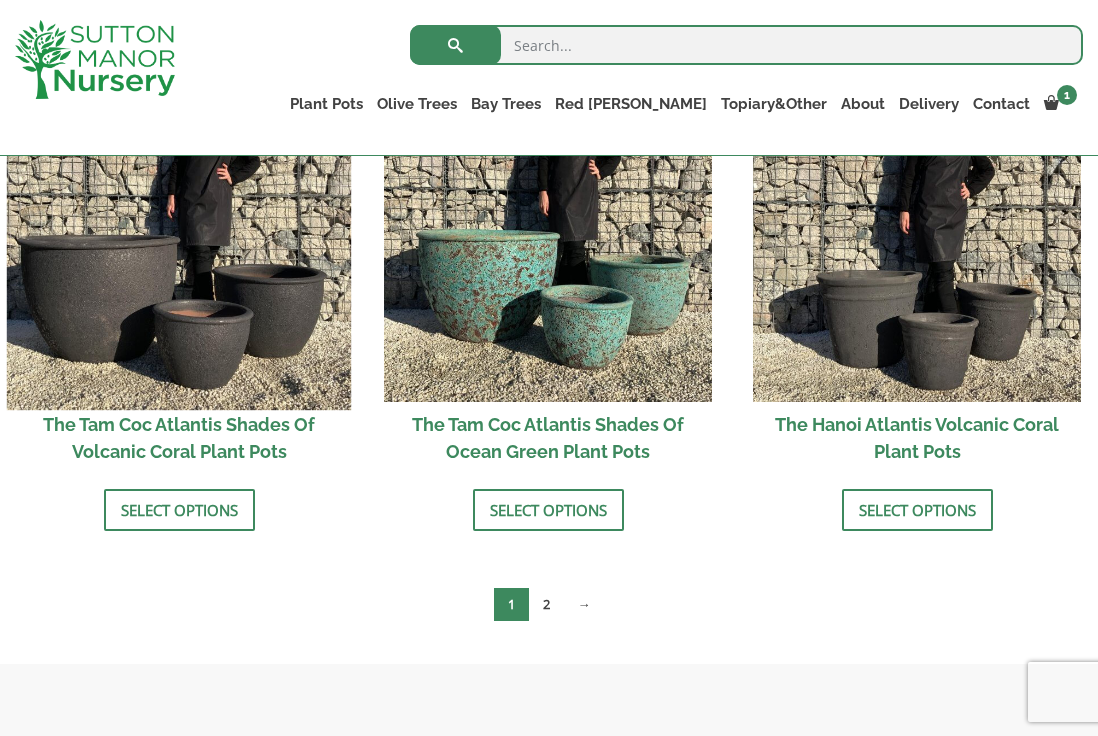 click at bounding box center (179, 238) 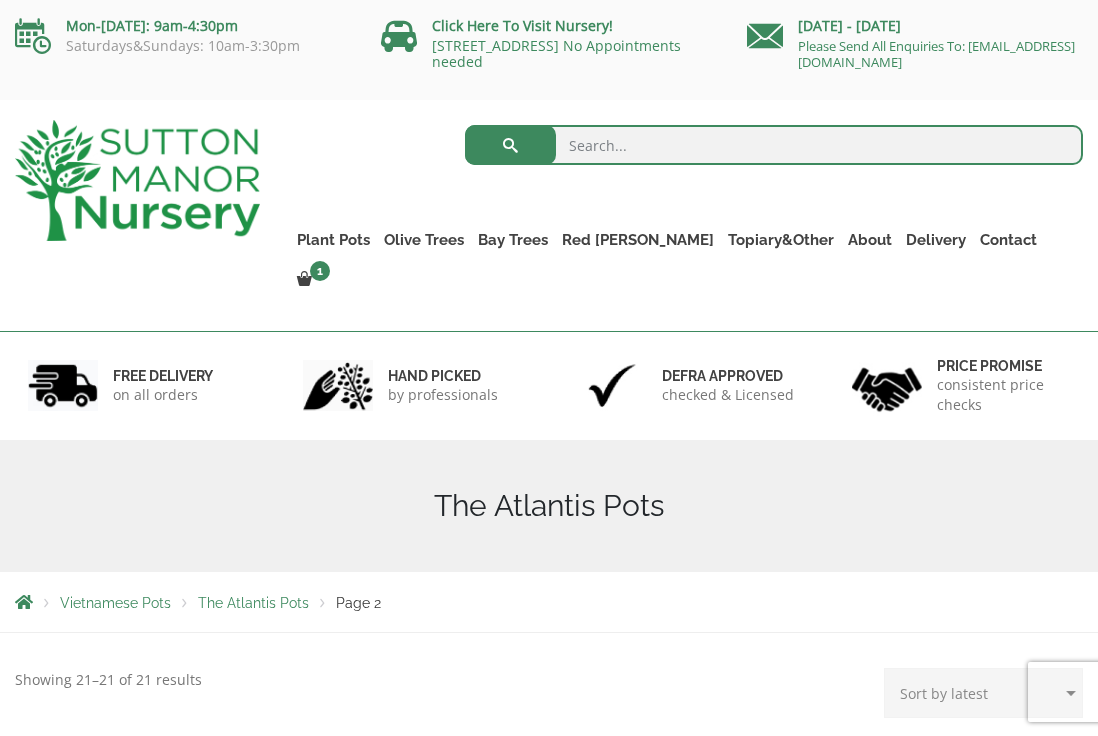 scroll, scrollTop: 0, scrollLeft: 0, axis: both 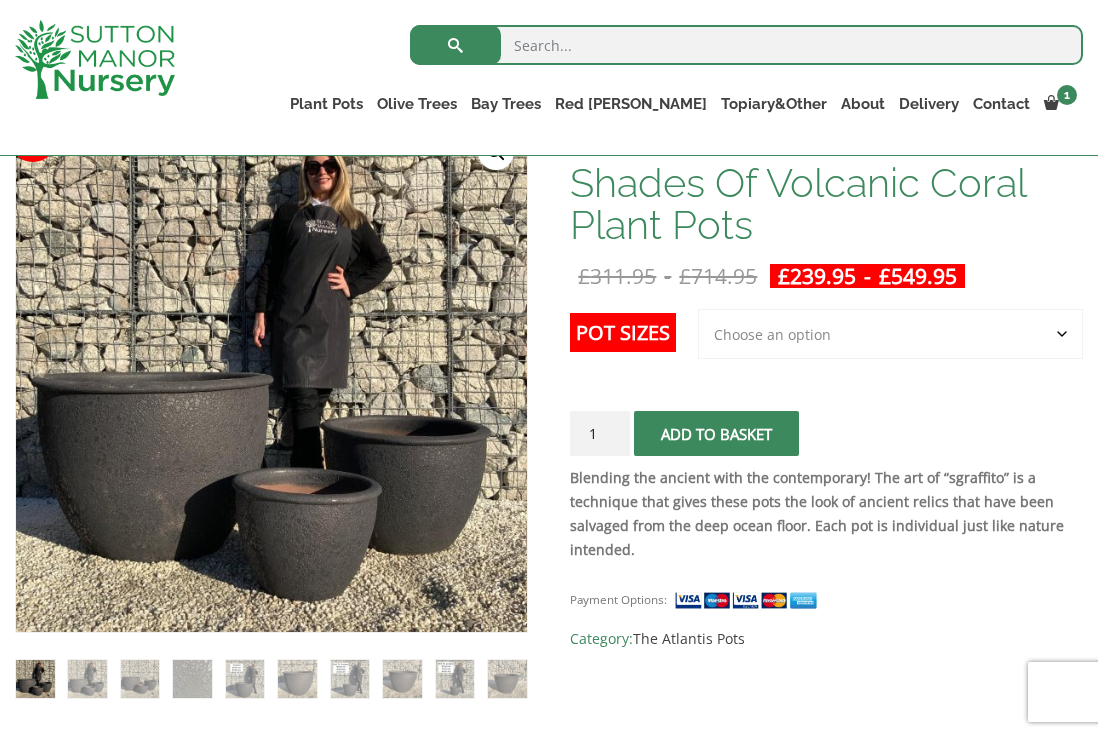click on "Choose an option 3rd to Largest Pot In The Picture 2nd to Largest Pot In The Picture Largest pot In The Picture" 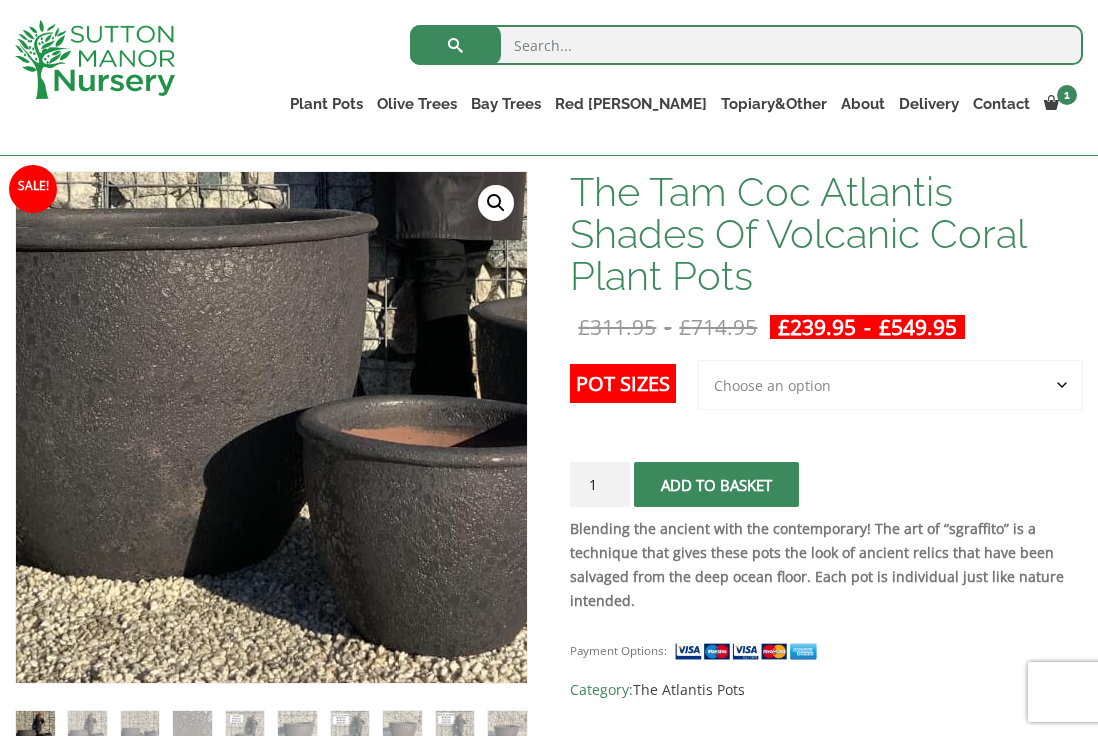 scroll, scrollTop: 292, scrollLeft: 0, axis: vertical 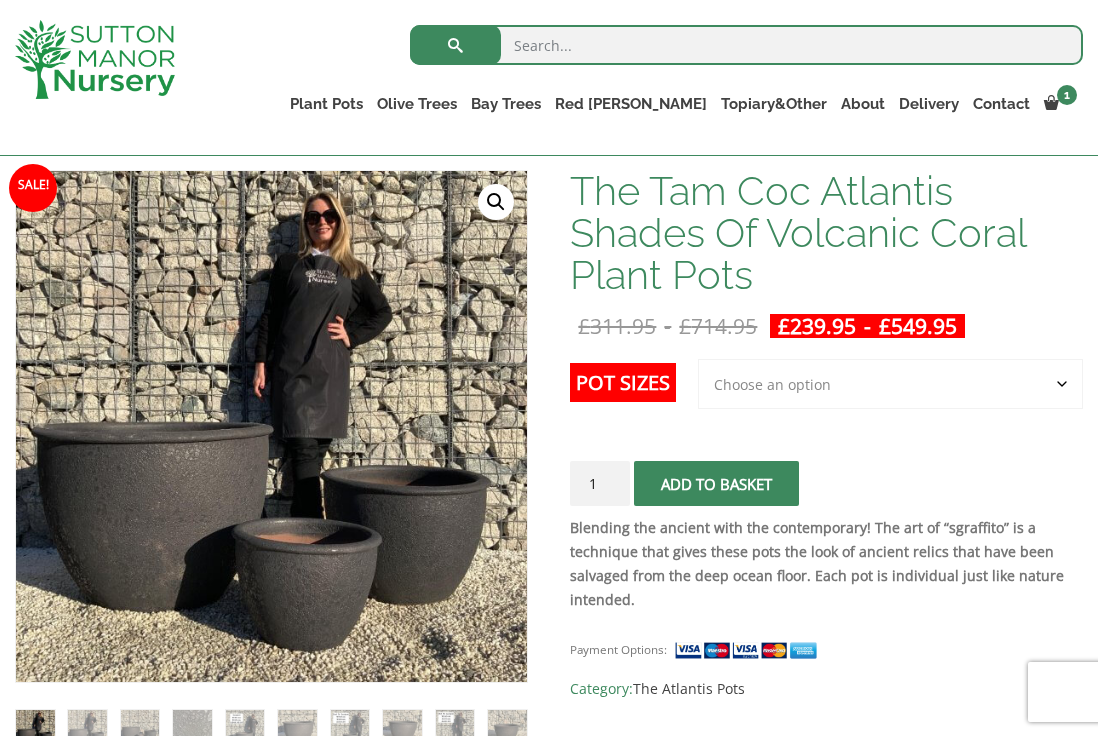 click on "Choose an option 3rd to Largest Pot In The Picture 2nd to Largest Pot In The Picture Largest pot In The Picture" 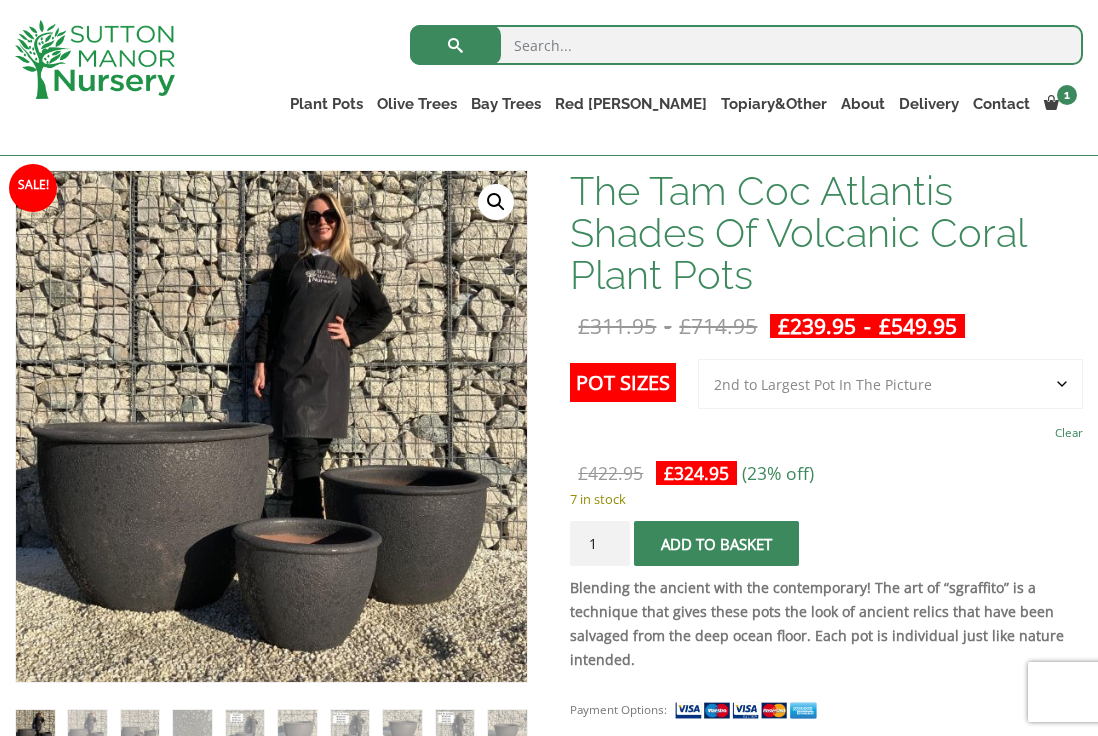 click on "Choose an option 3rd to Largest Pot In The Picture 2nd to Largest Pot In The Picture Largest pot In The Picture" 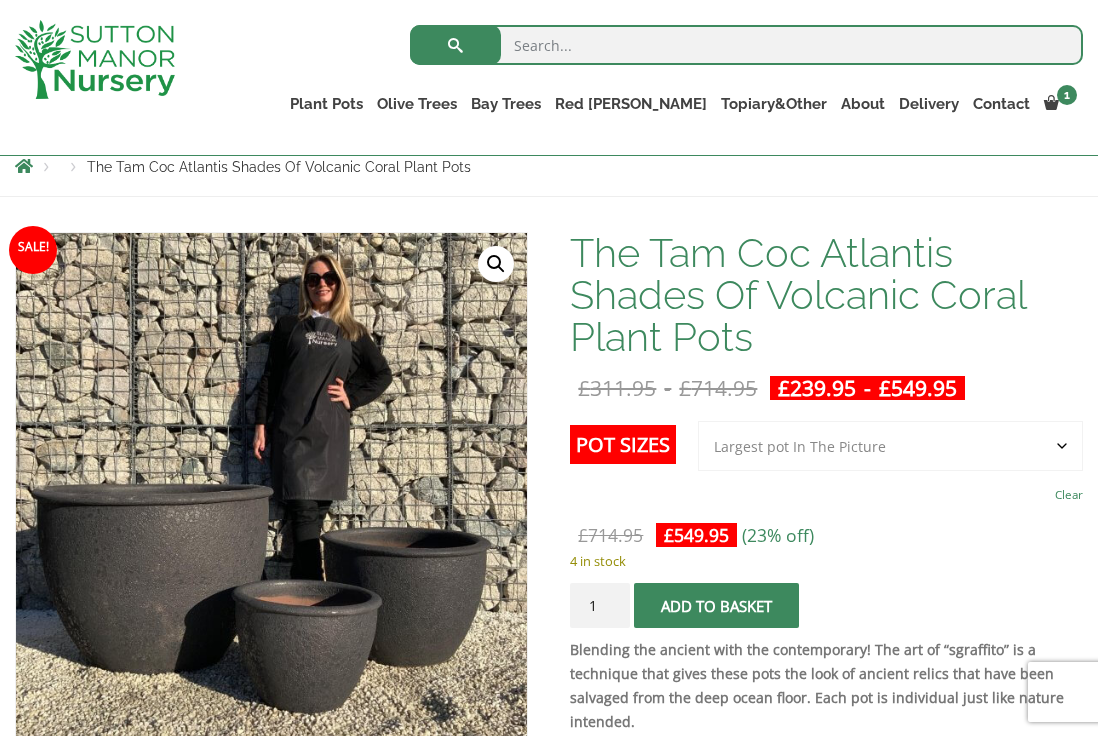 scroll, scrollTop: 219, scrollLeft: 0, axis: vertical 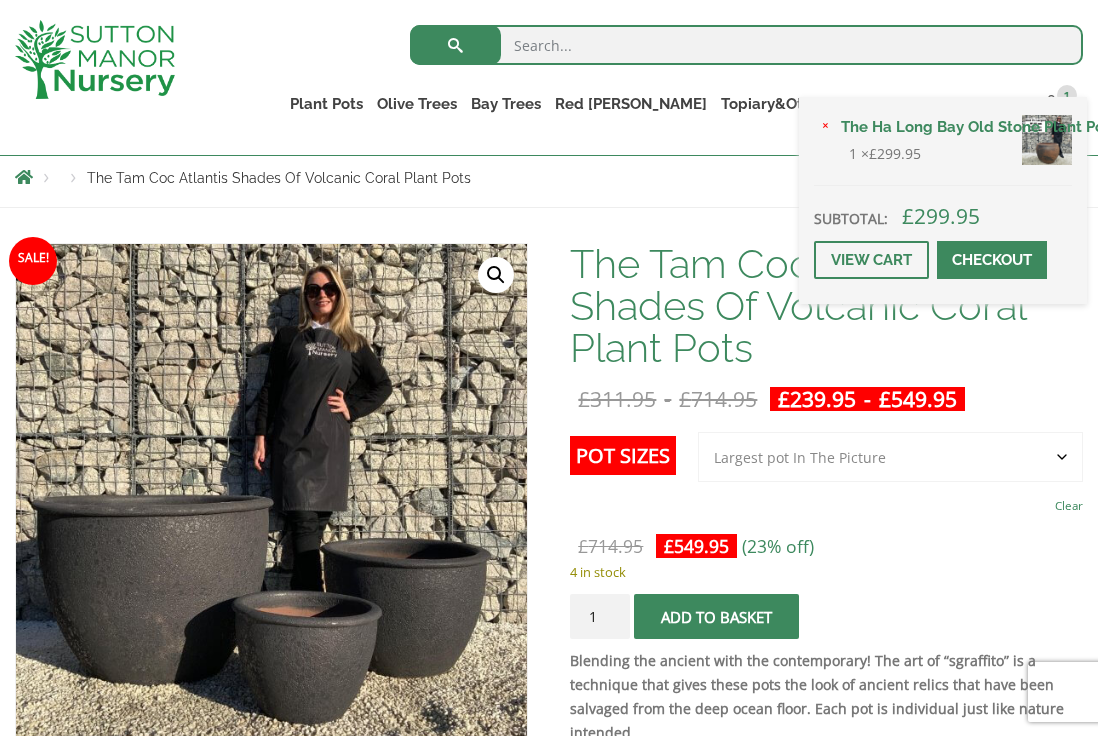 click at bounding box center (992, 260) 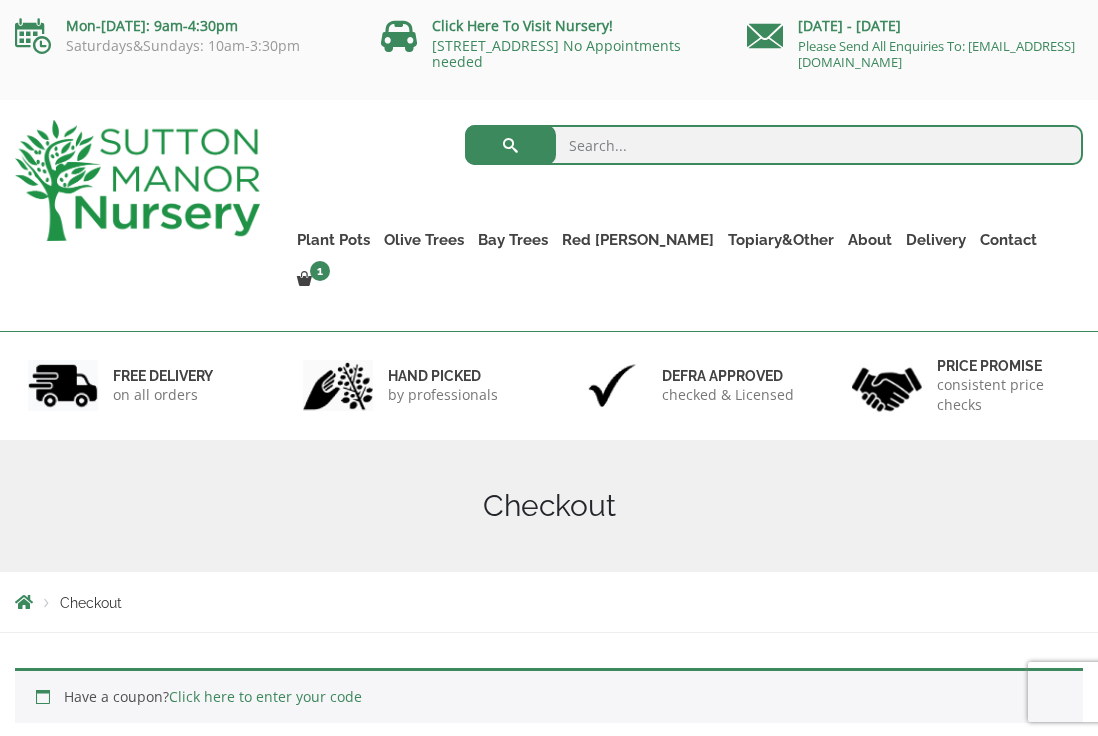 scroll, scrollTop: 0, scrollLeft: 0, axis: both 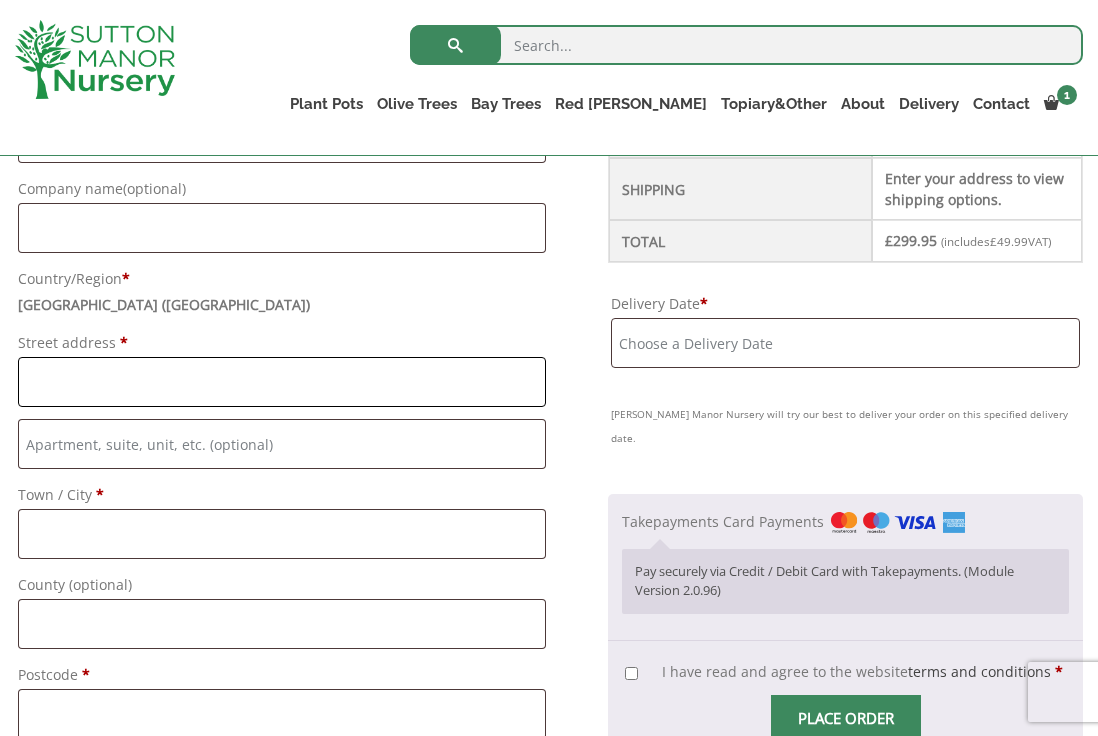 click on "Street address   *" at bounding box center [282, 382] 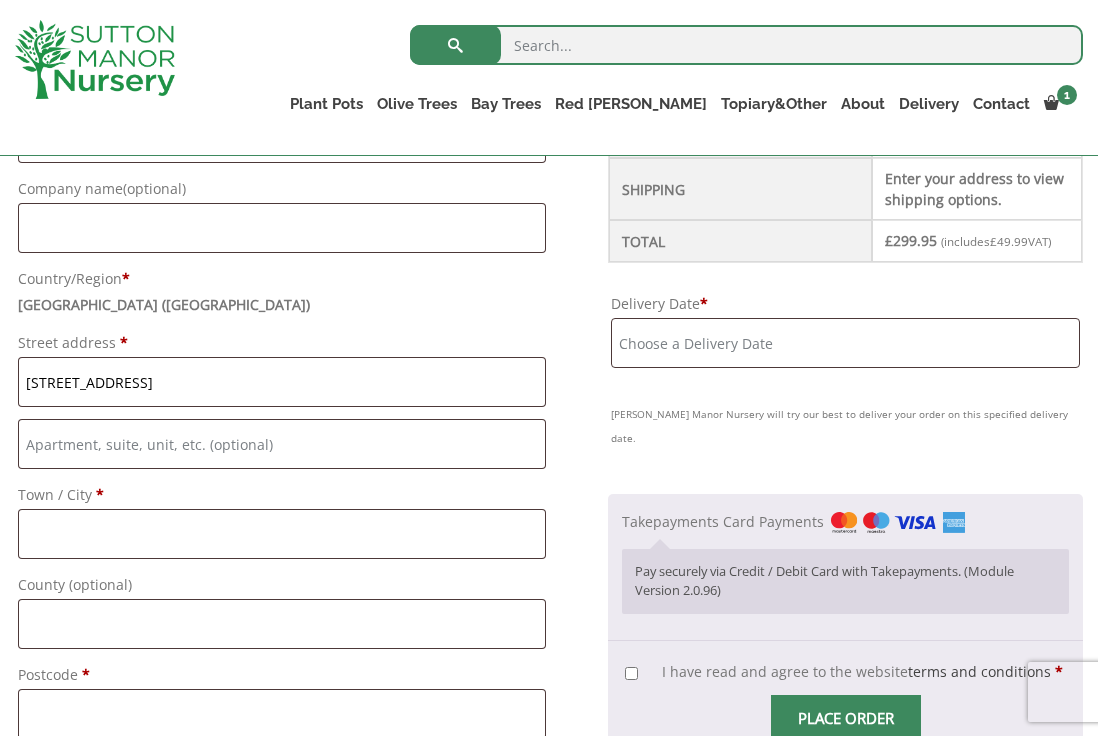 type on "[PERSON_NAME]" 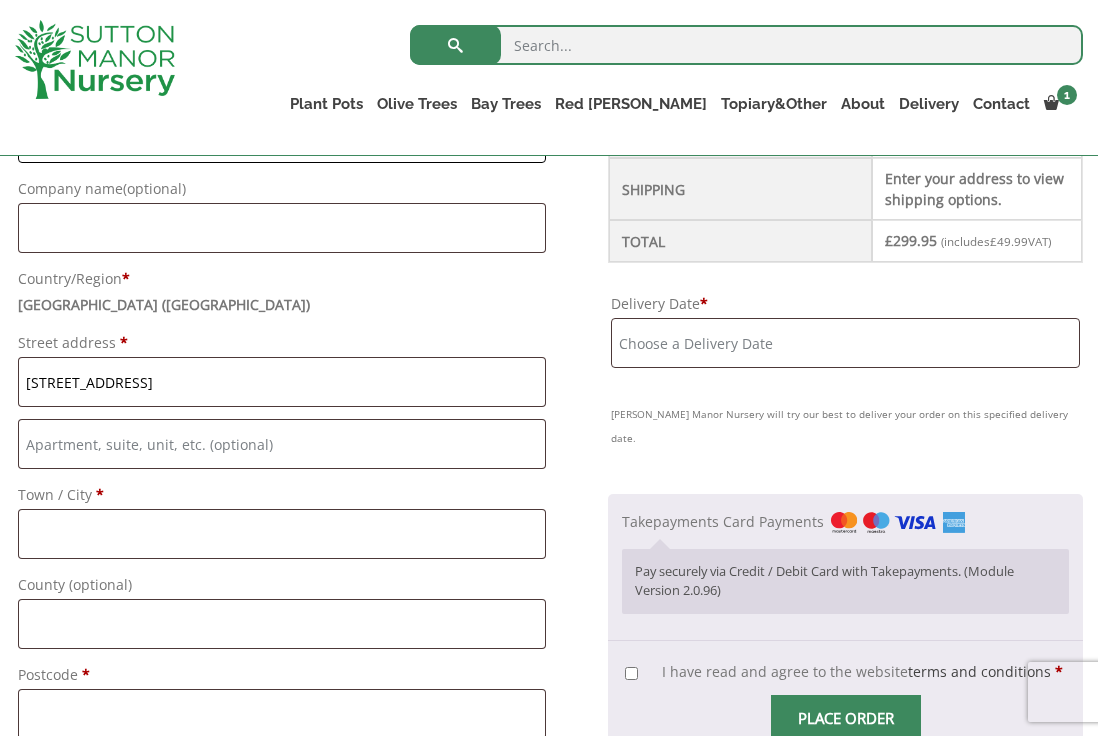 type on "Glasgow" 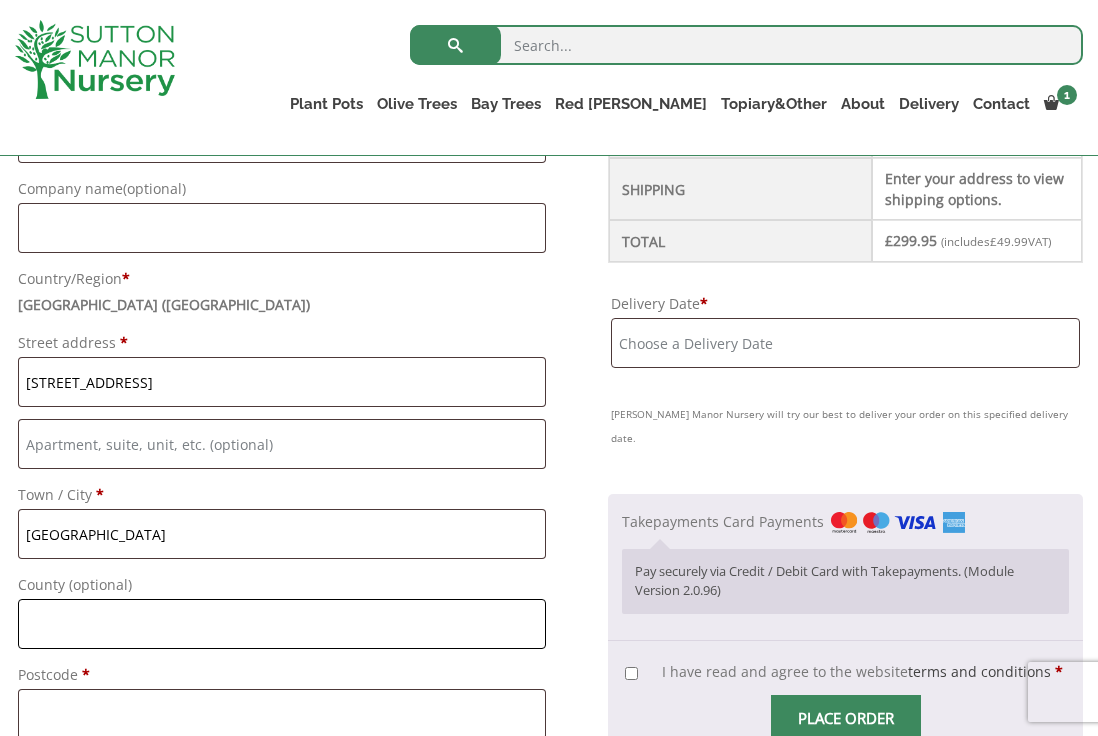 type on "33 Langside Drive, Glasgow" 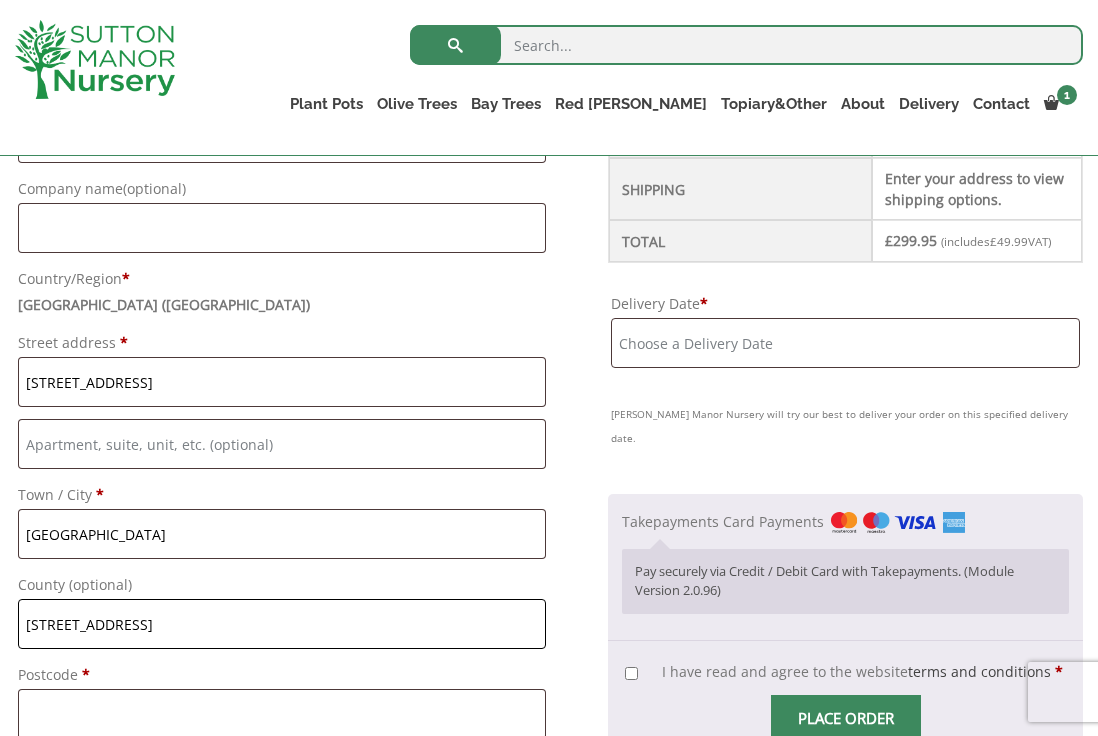 type on "G43 2QQ" 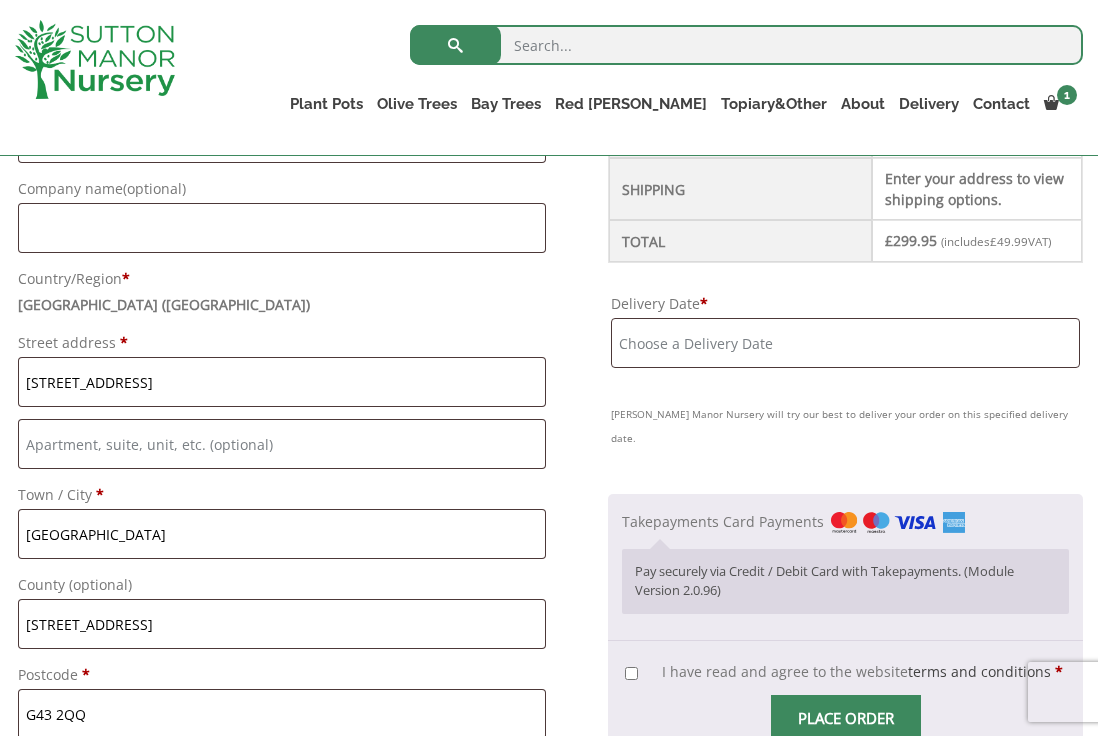 type on "07841527281" 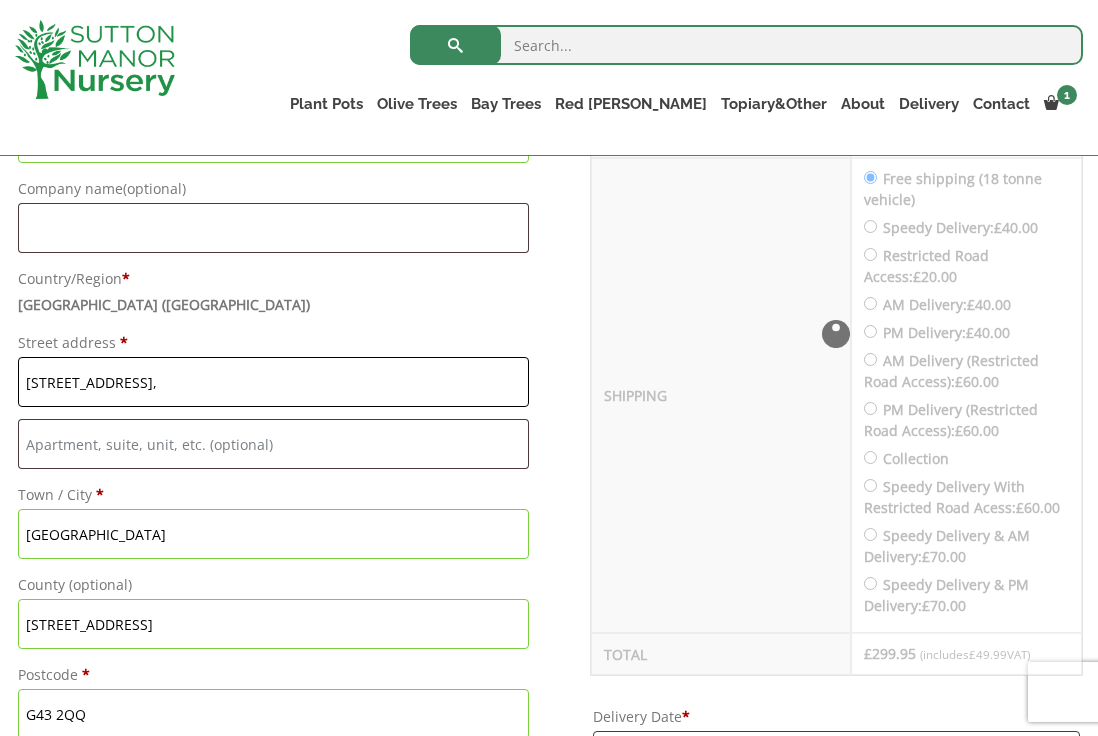 type on "33 Langside Drive," 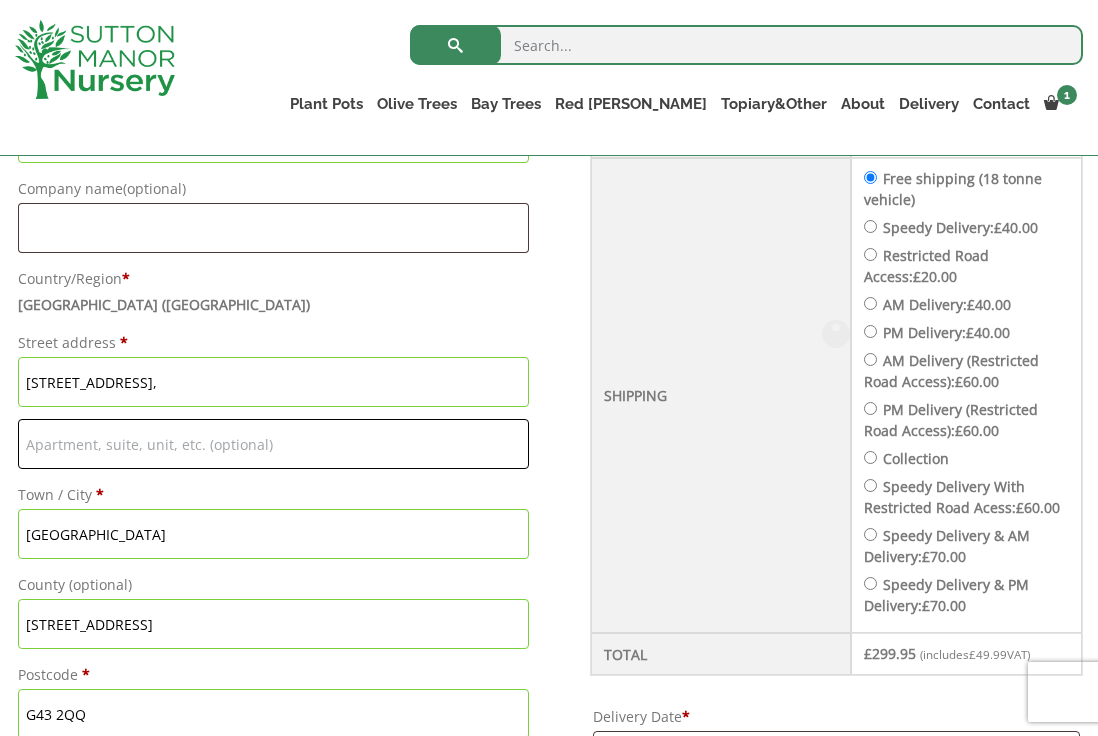 click on "Flat, suite, unit, etc.   (optional)" at bounding box center (273, 444) 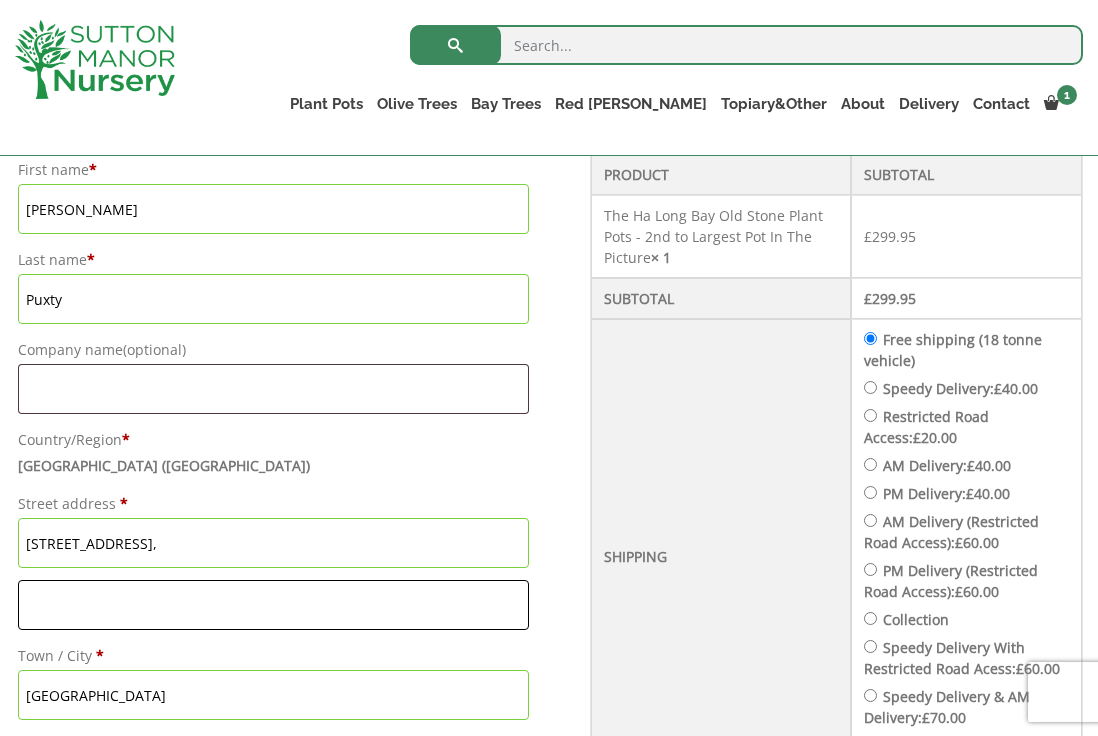 scroll, scrollTop: 587, scrollLeft: 0, axis: vertical 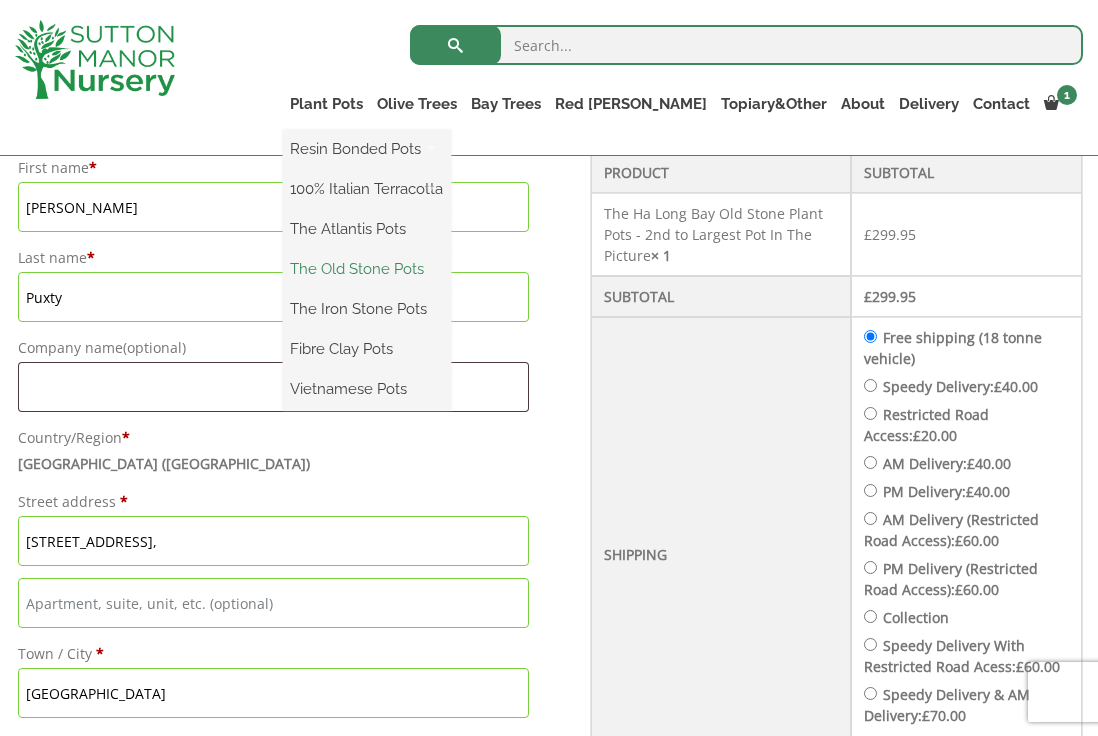 click on "The Old Stone Pots" at bounding box center (367, 269) 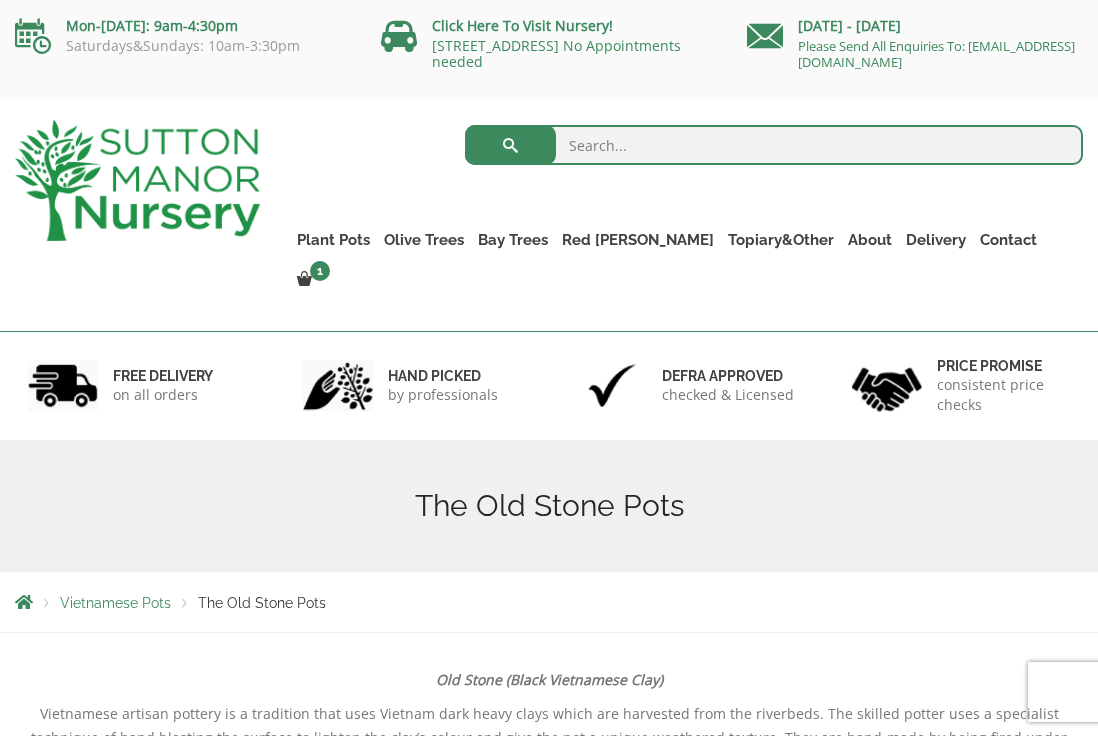 scroll, scrollTop: 111, scrollLeft: 0, axis: vertical 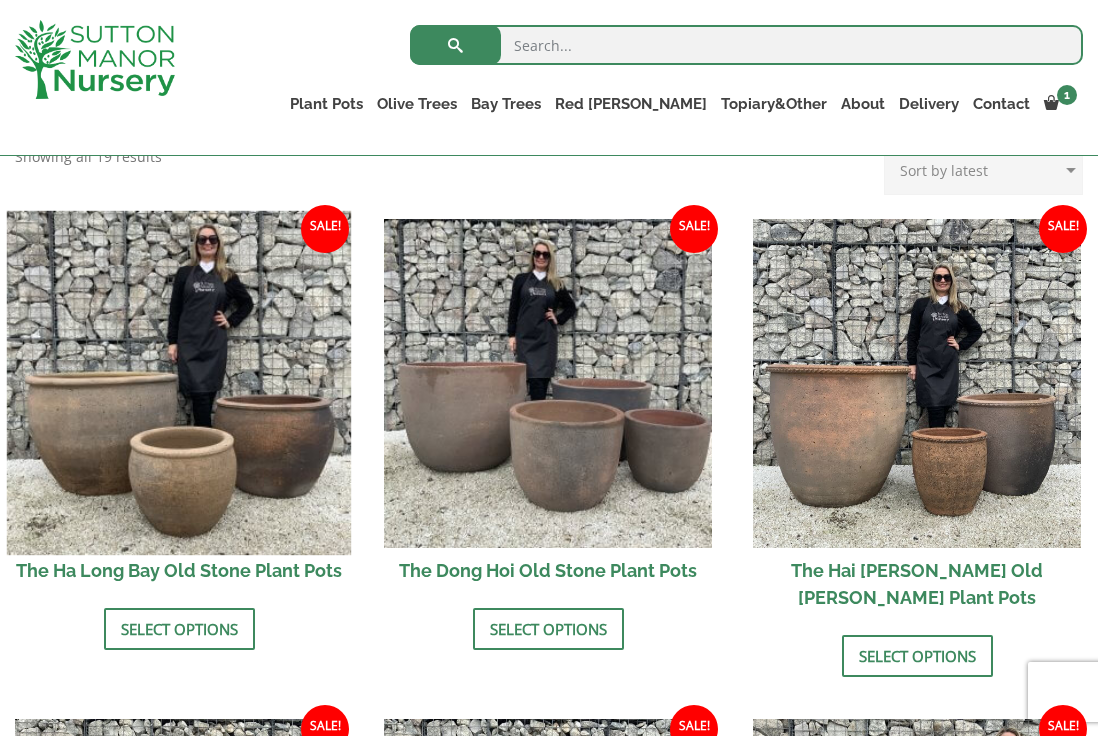 click at bounding box center (179, 383) 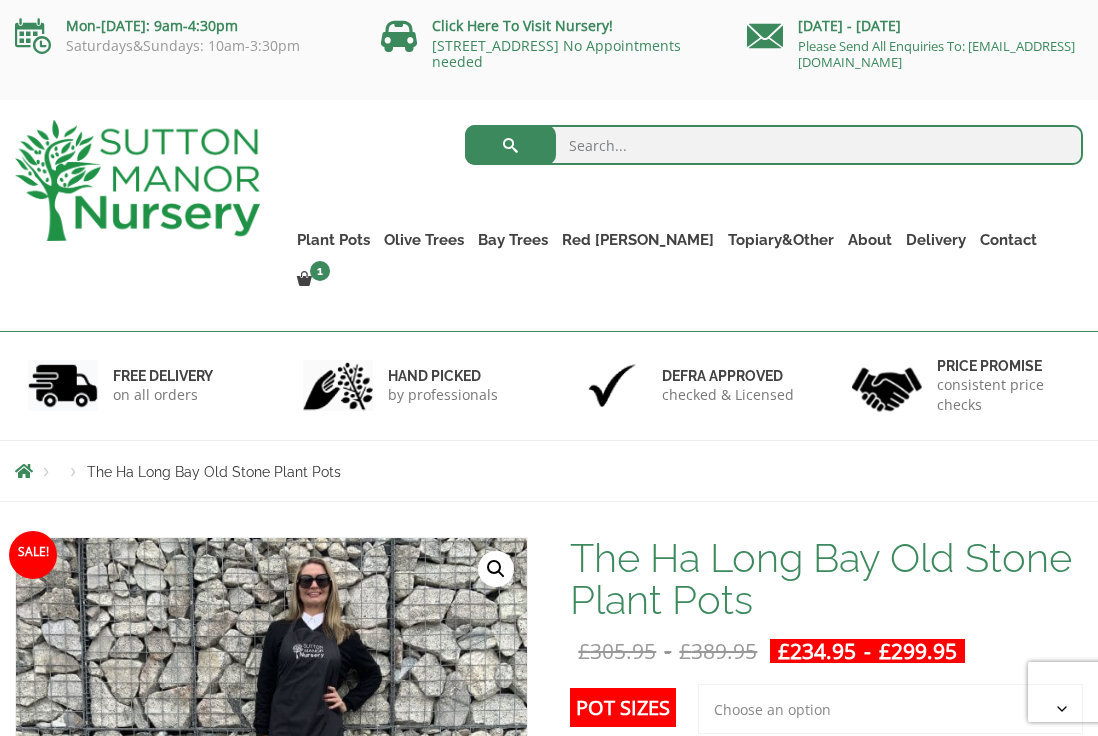 scroll, scrollTop: 0, scrollLeft: 0, axis: both 